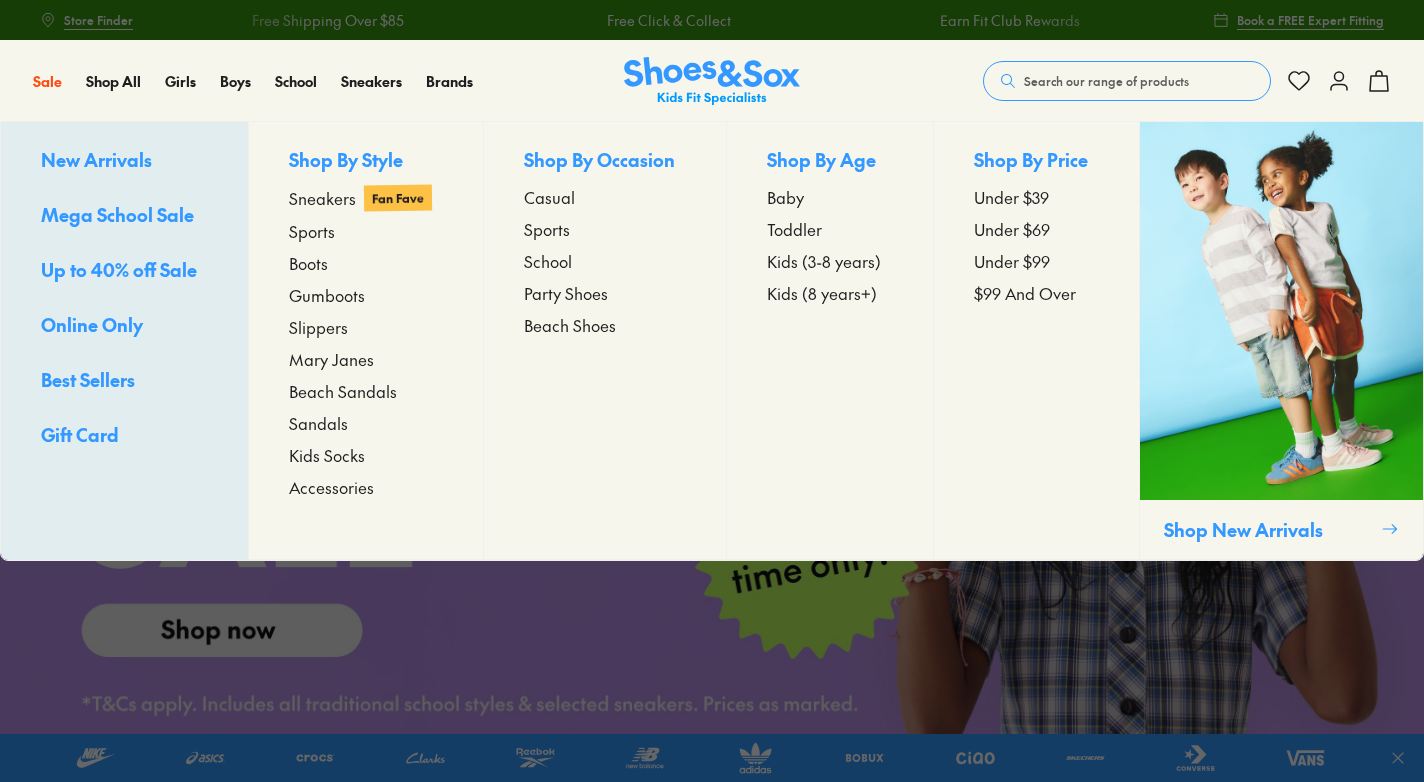 scroll, scrollTop: 0, scrollLeft: 0, axis: both 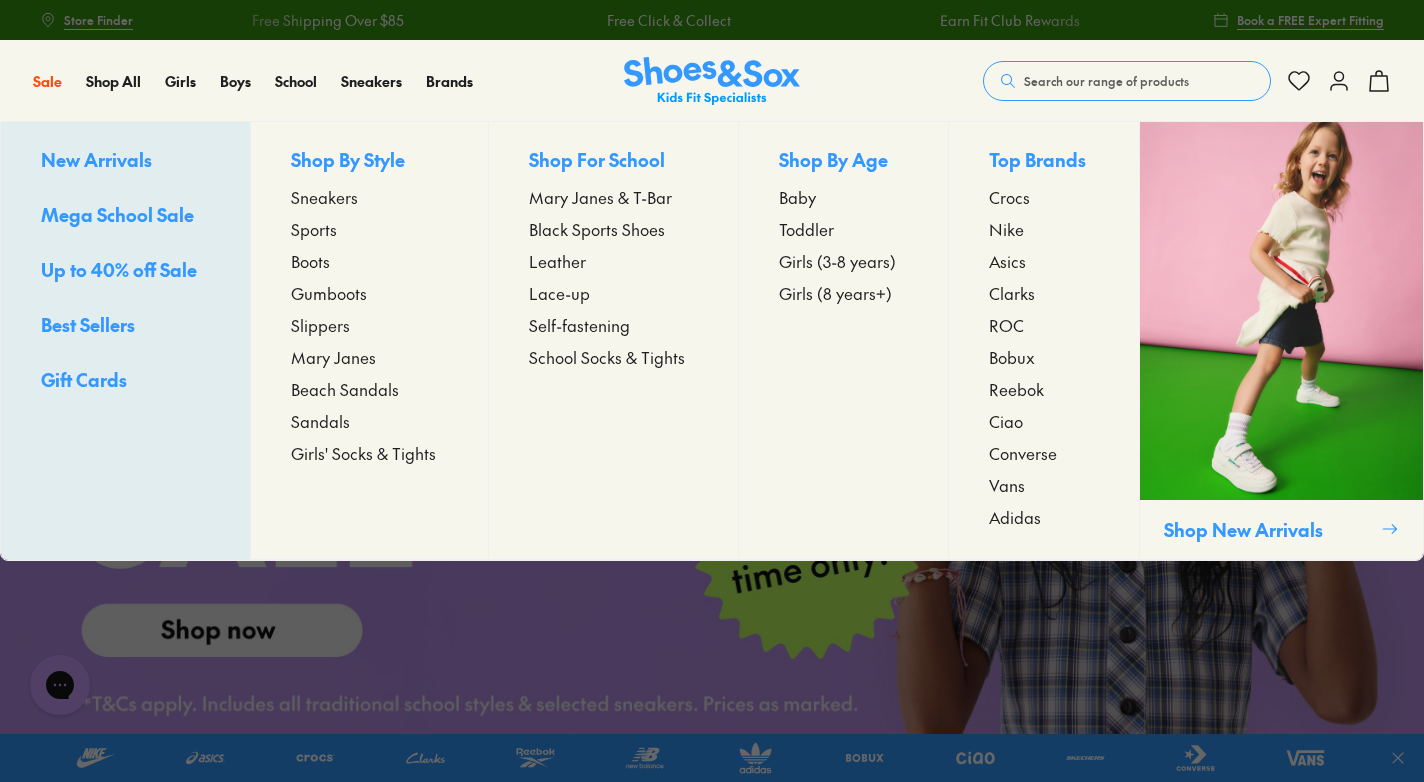 click on "Toddler" at bounding box center (806, 229) 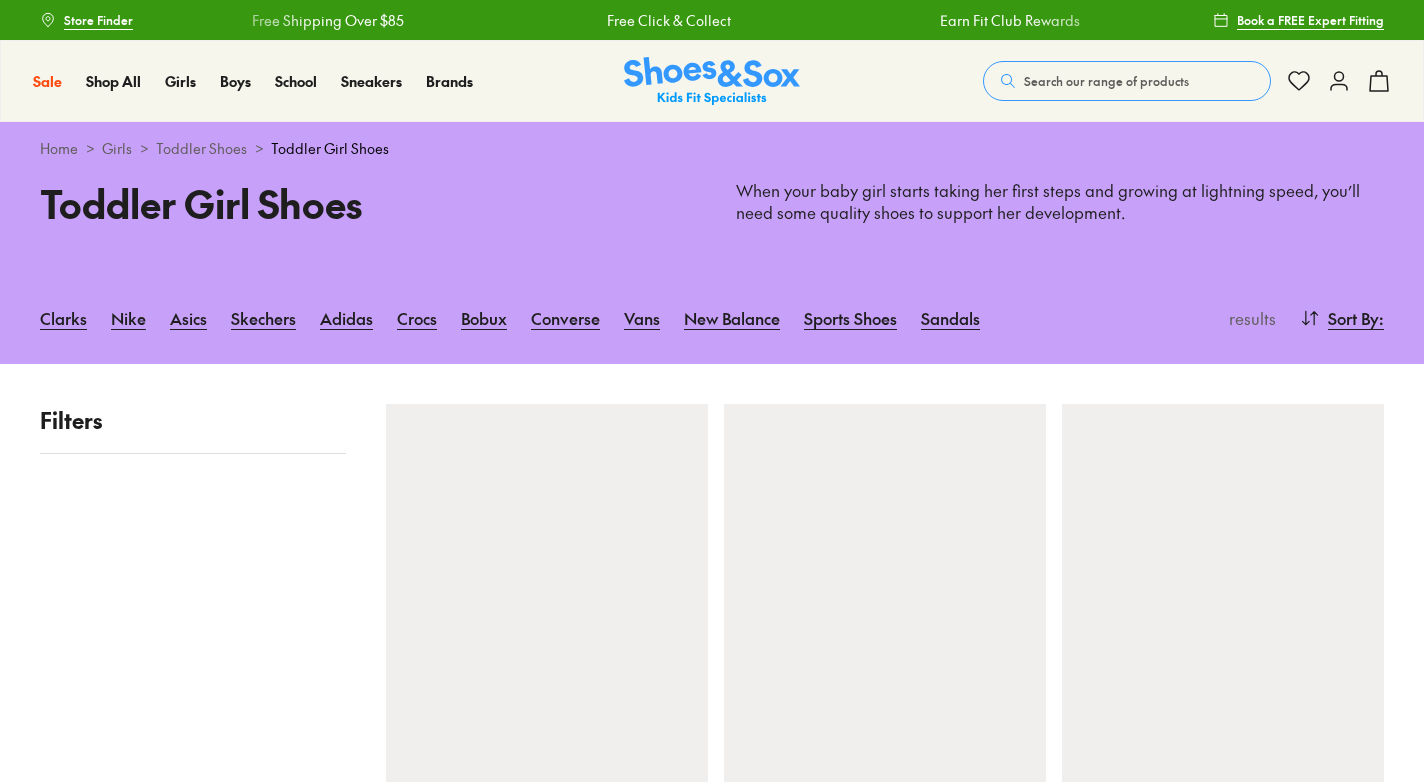 scroll, scrollTop: 0, scrollLeft: 0, axis: both 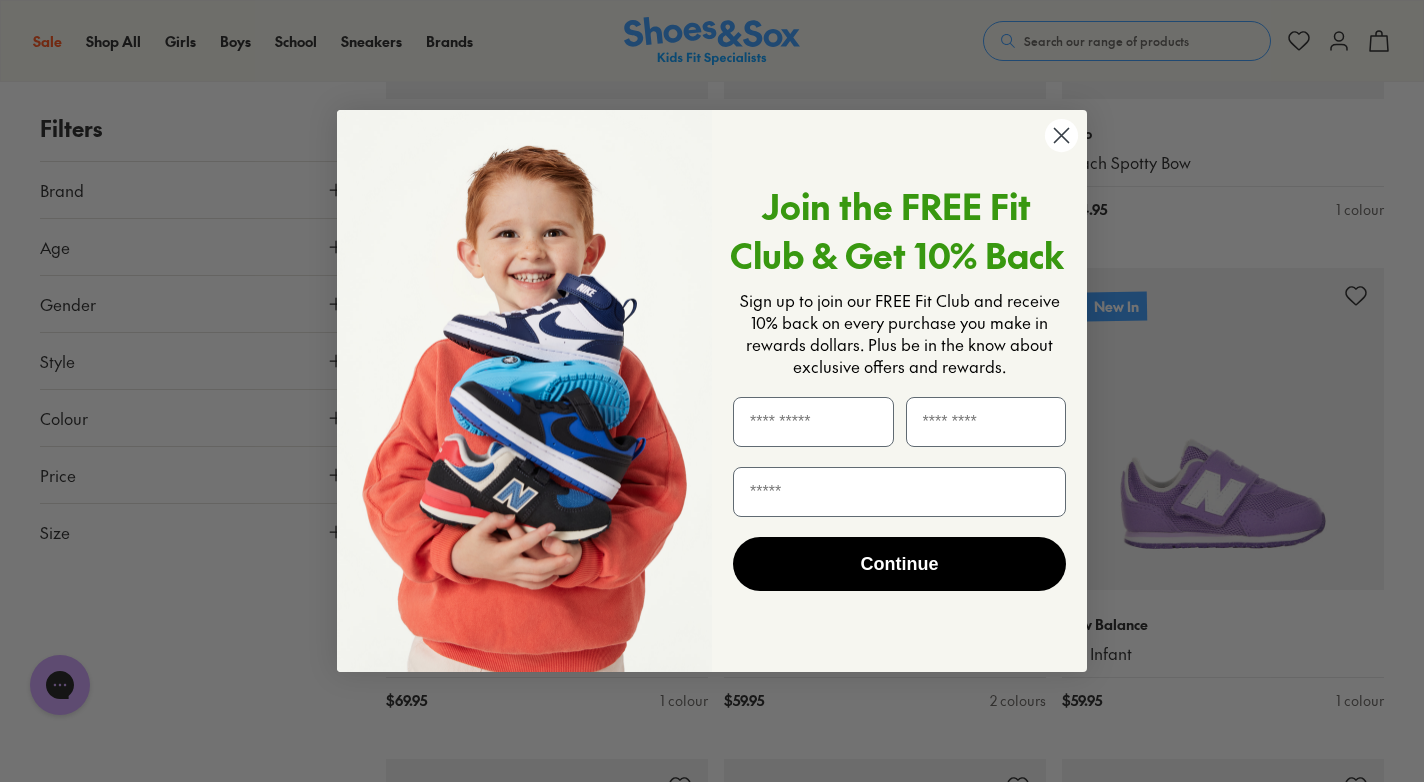 click 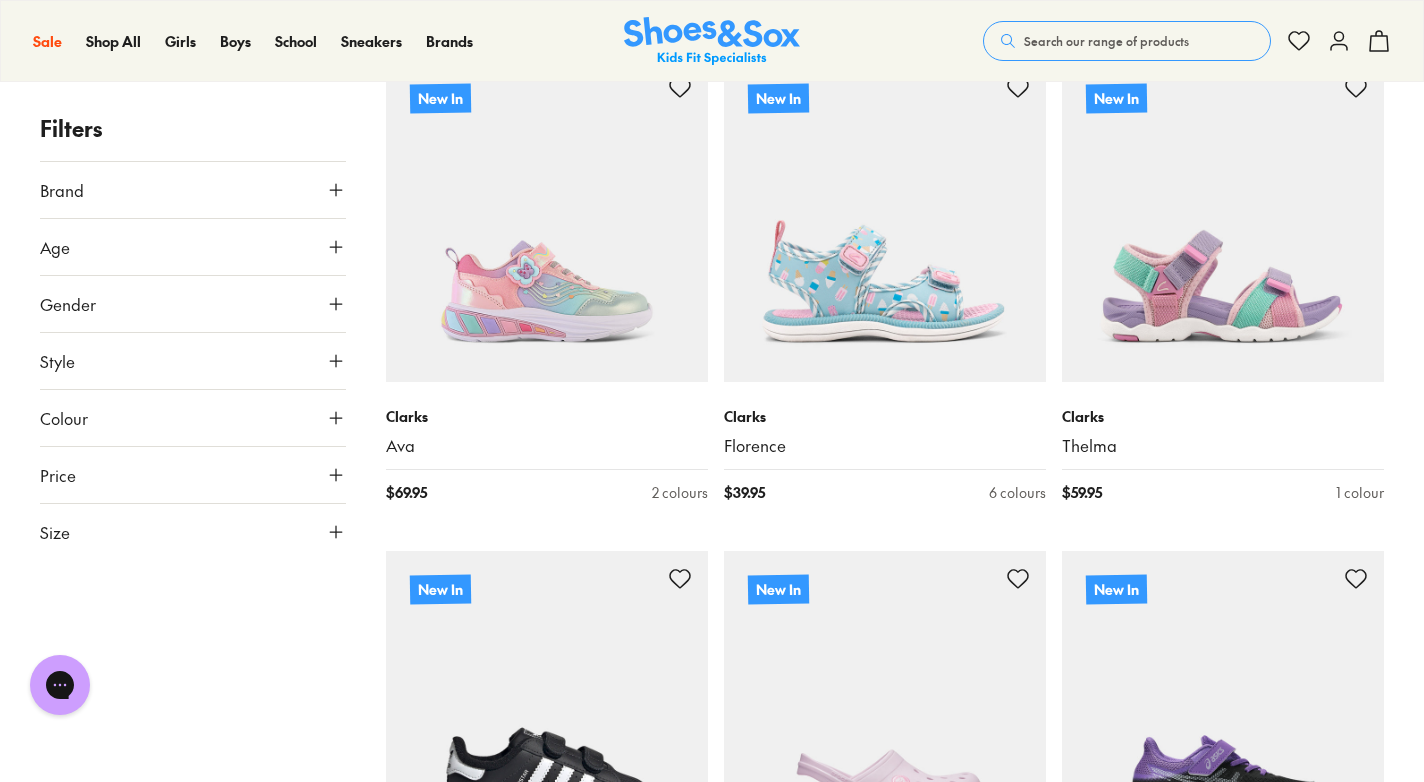scroll, scrollTop: 3000, scrollLeft: 0, axis: vertical 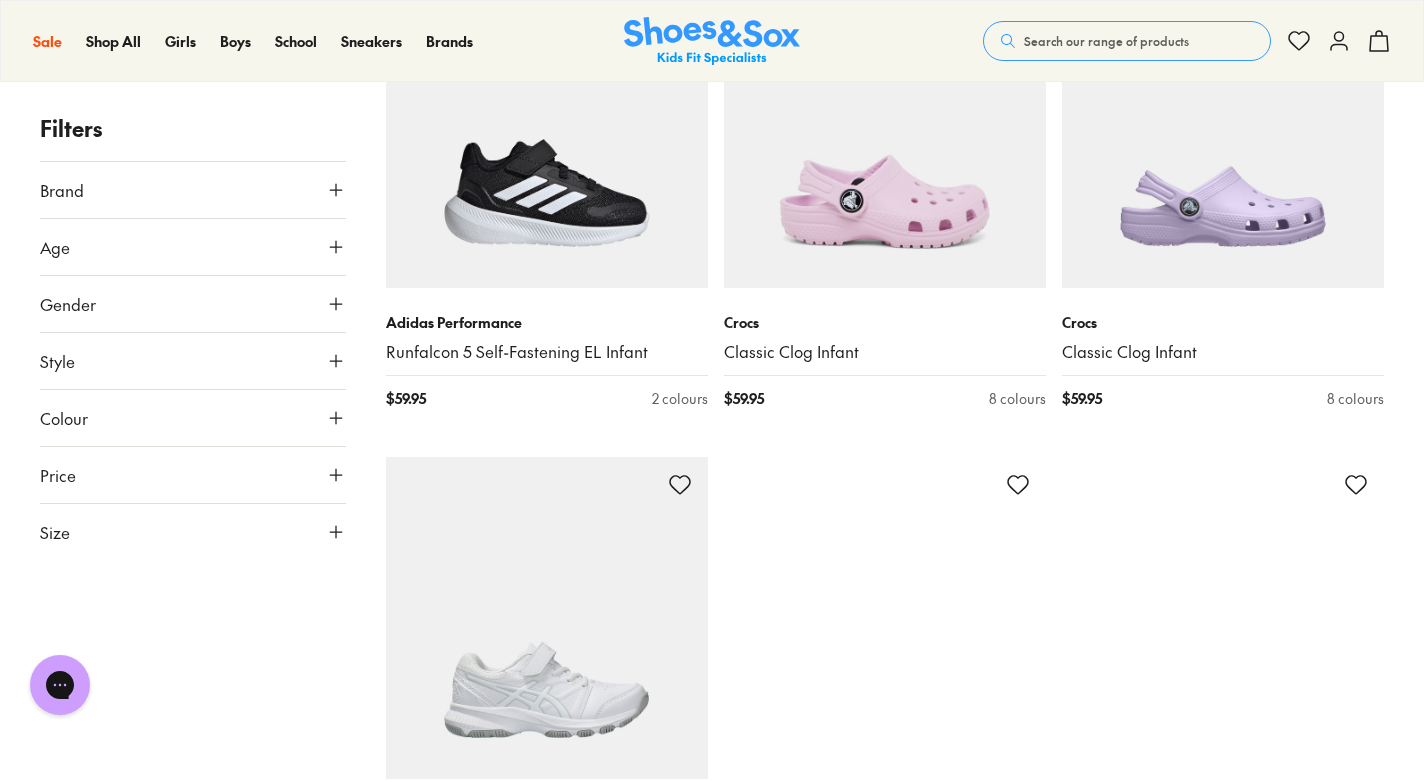 type on "***" 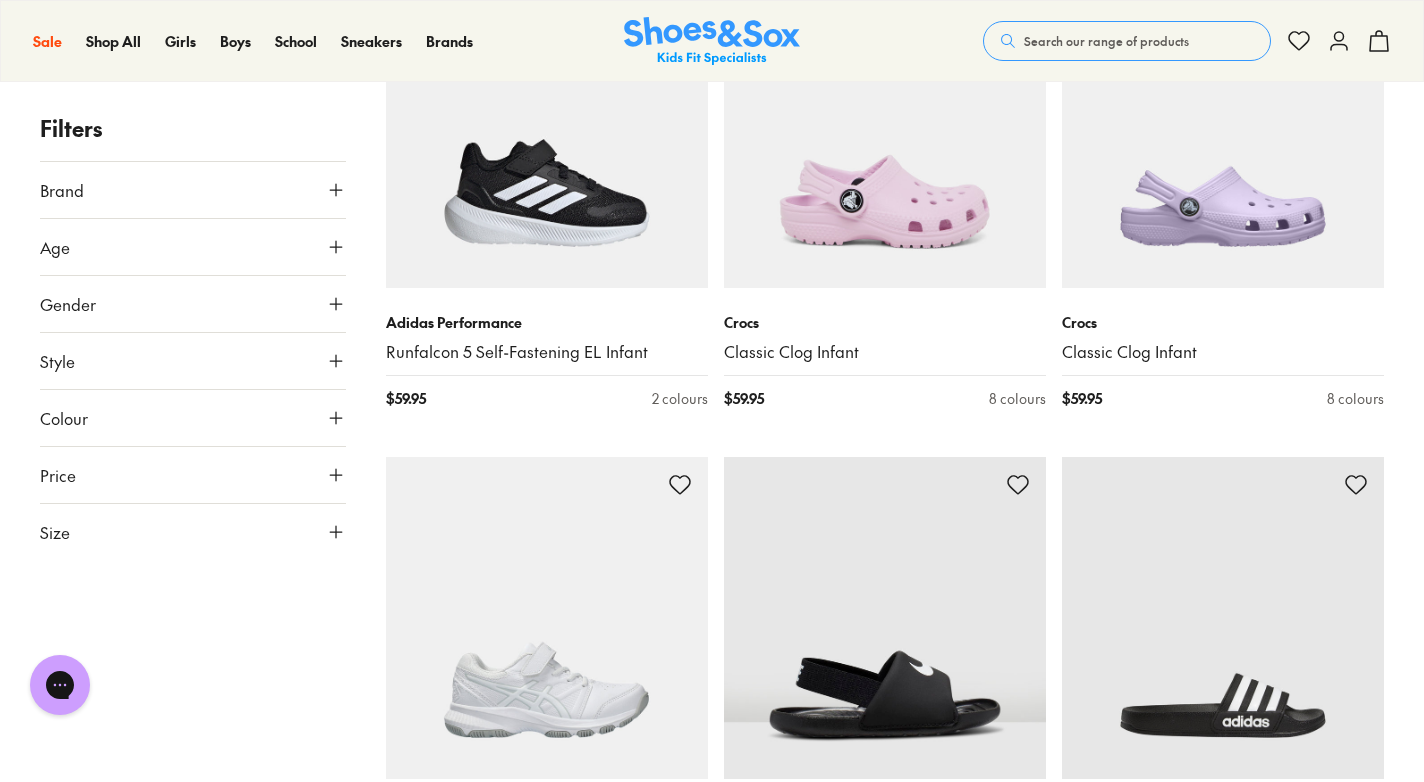 scroll, scrollTop: 10200, scrollLeft: 0, axis: vertical 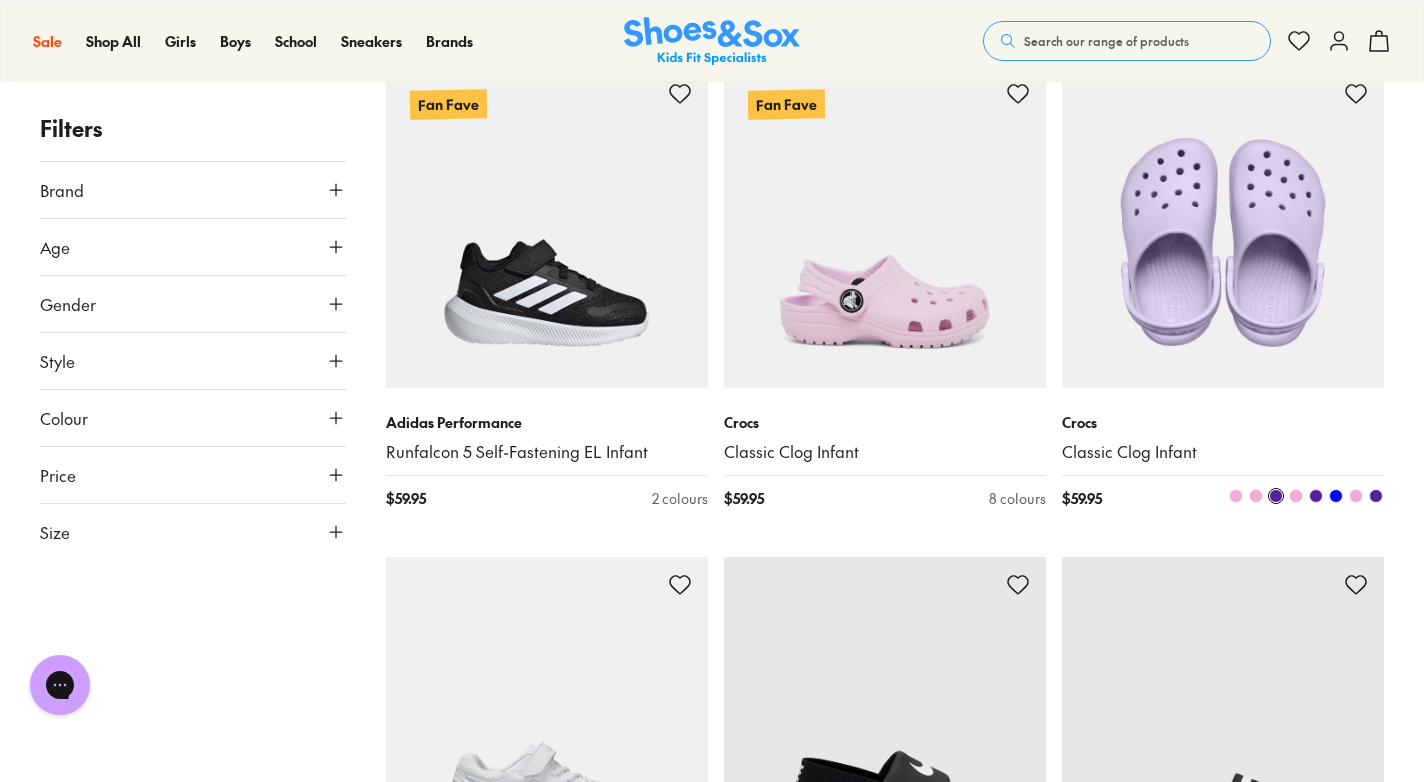 click at bounding box center (1223, 227) 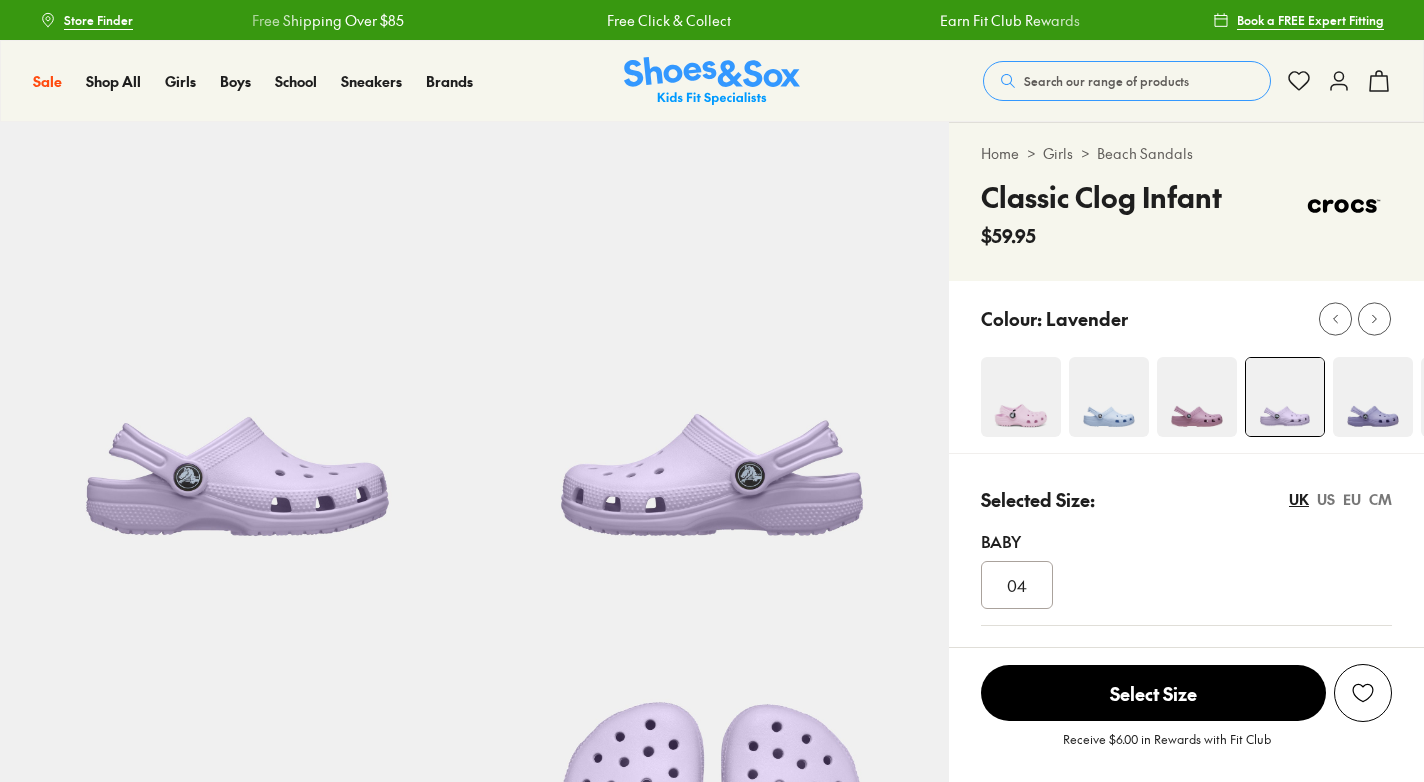 scroll, scrollTop: 0, scrollLeft: 0, axis: both 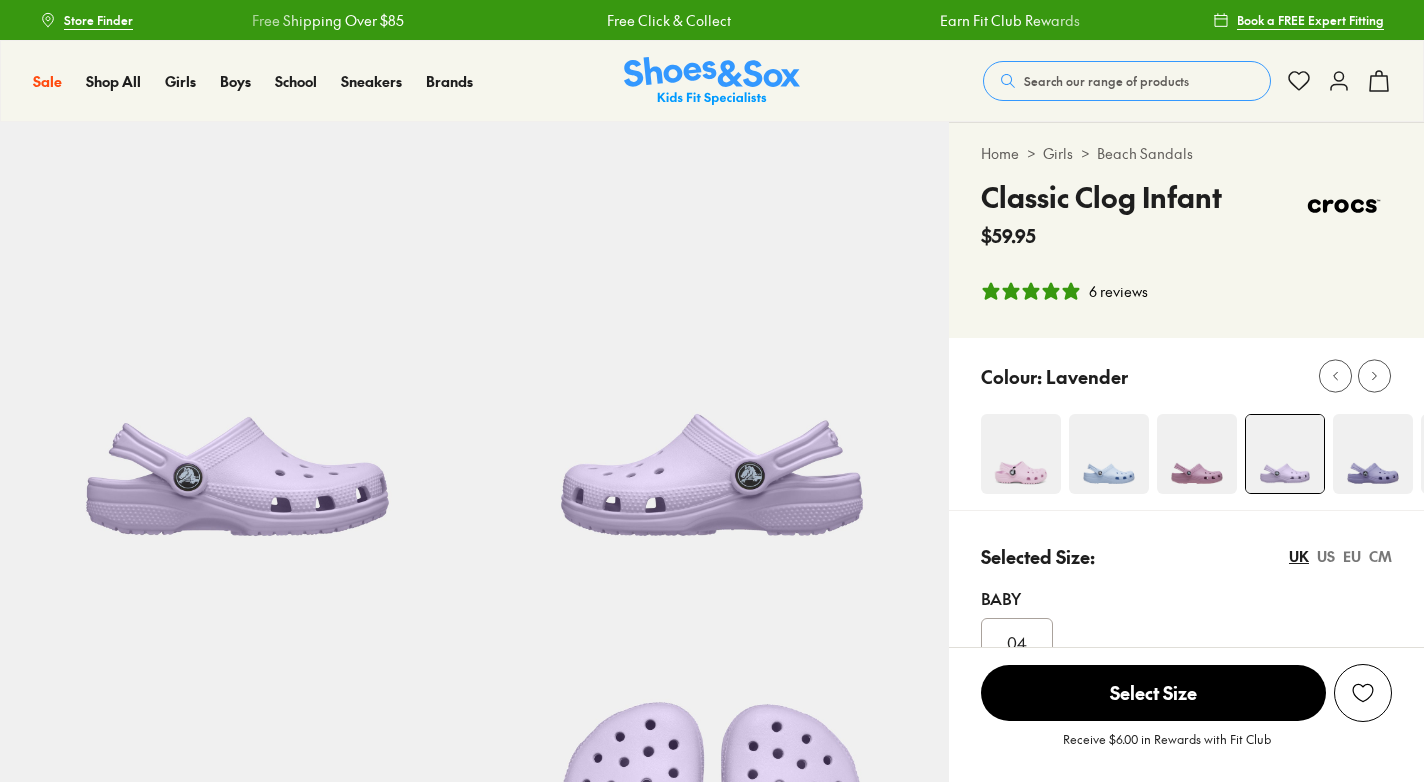 select on "*" 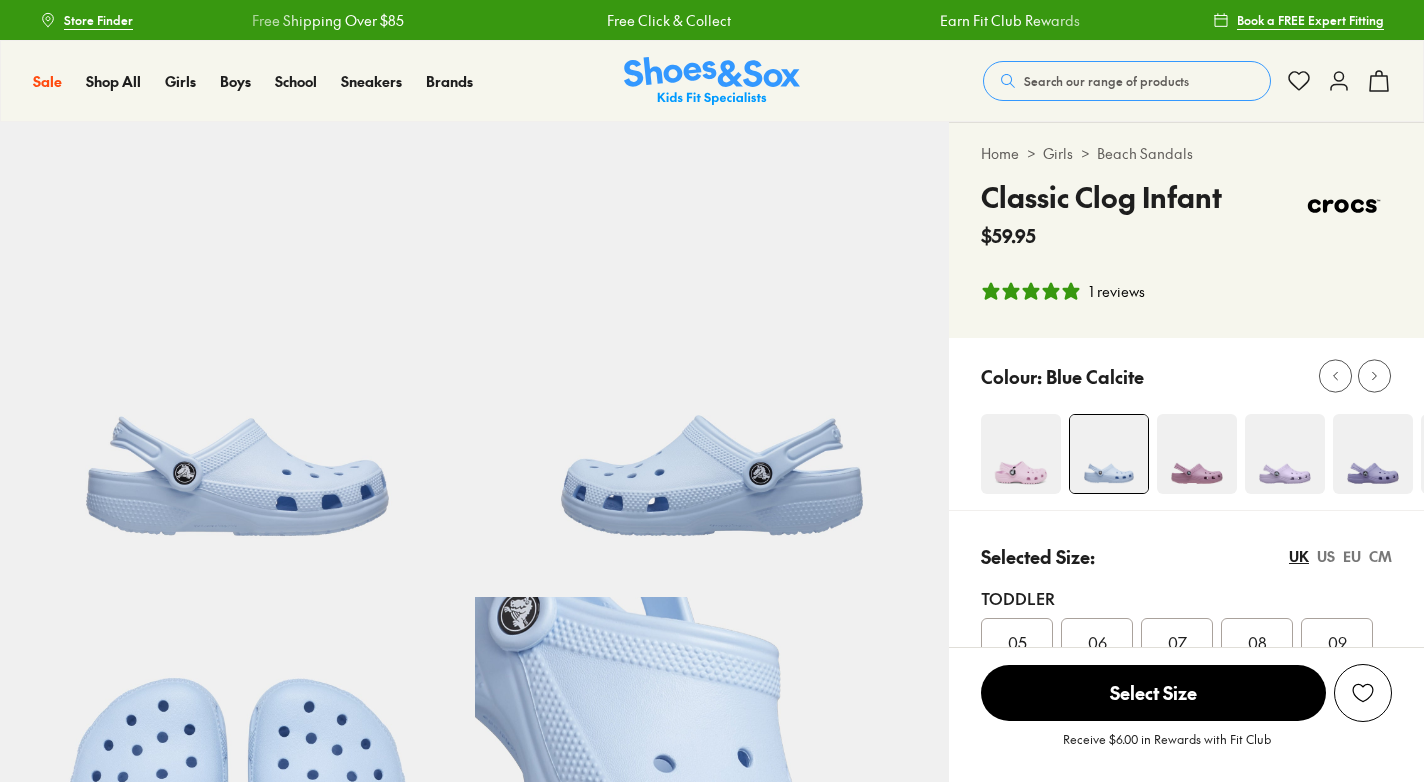 select on "*" 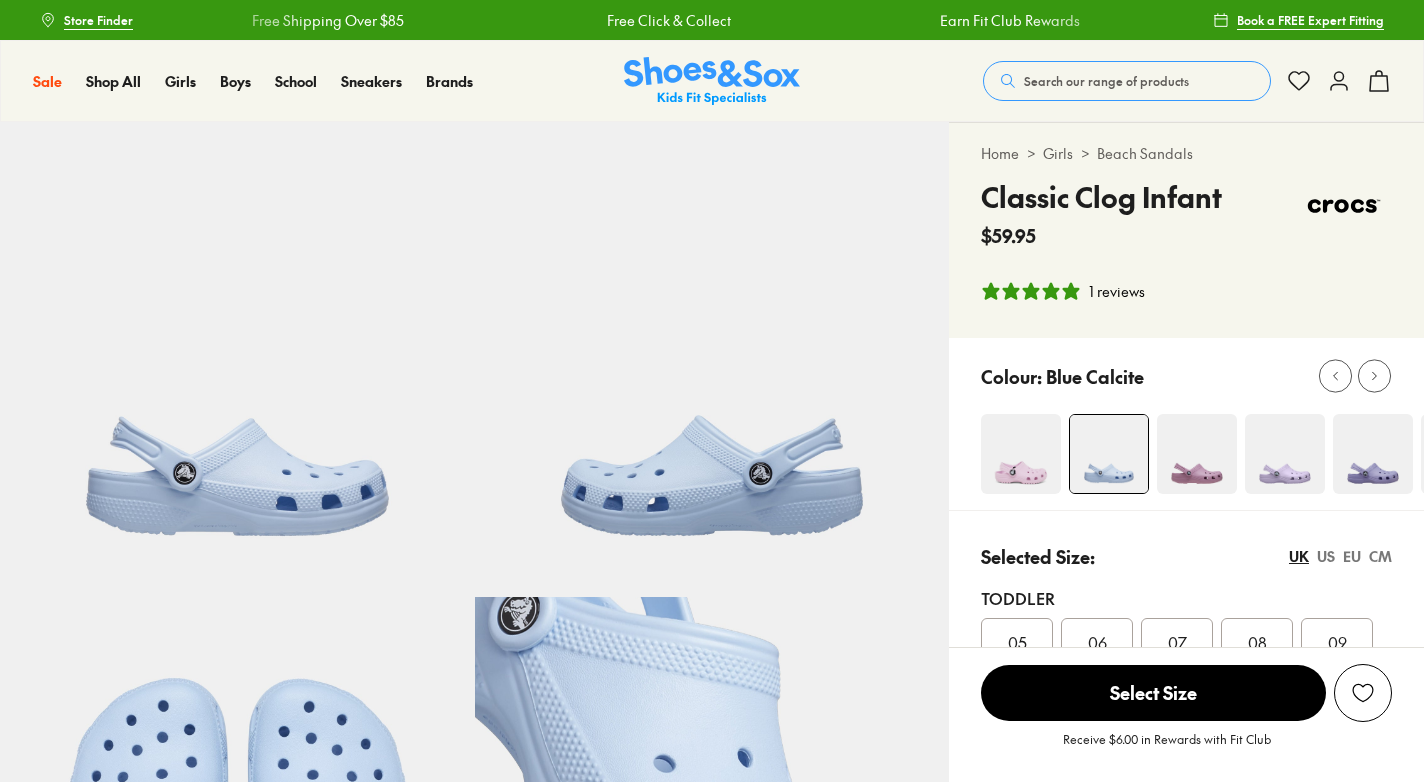 scroll, scrollTop: 0, scrollLeft: 0, axis: both 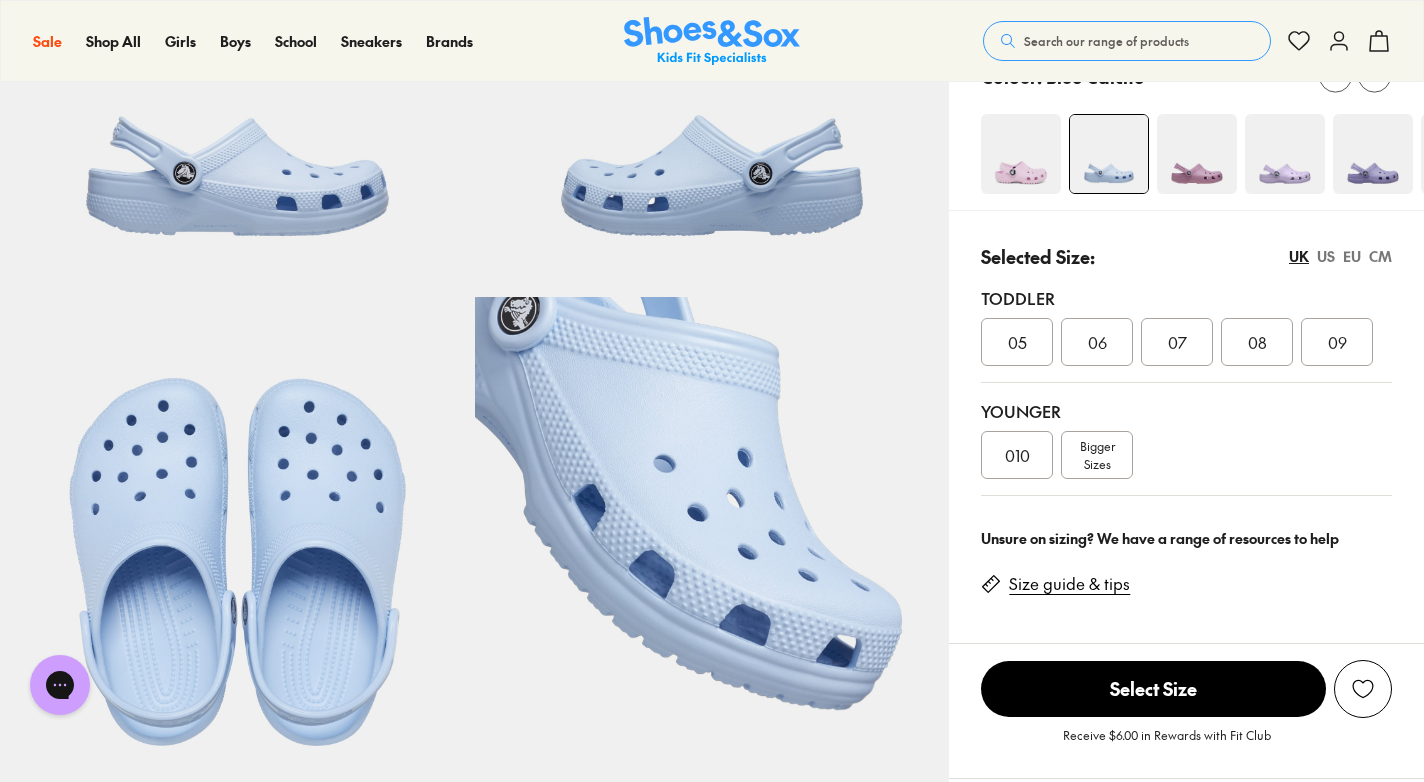 click on "010" at bounding box center [1017, 455] 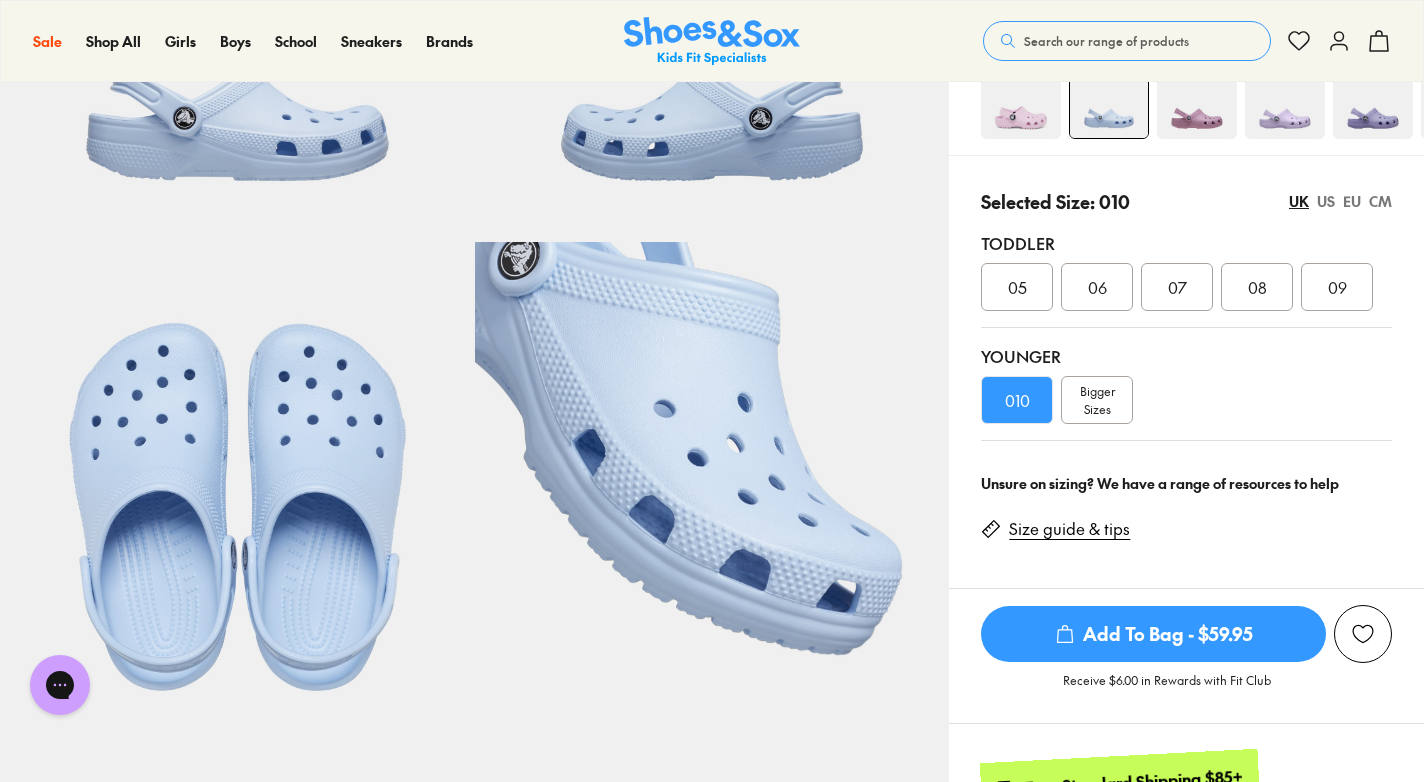 scroll, scrollTop: 300, scrollLeft: 0, axis: vertical 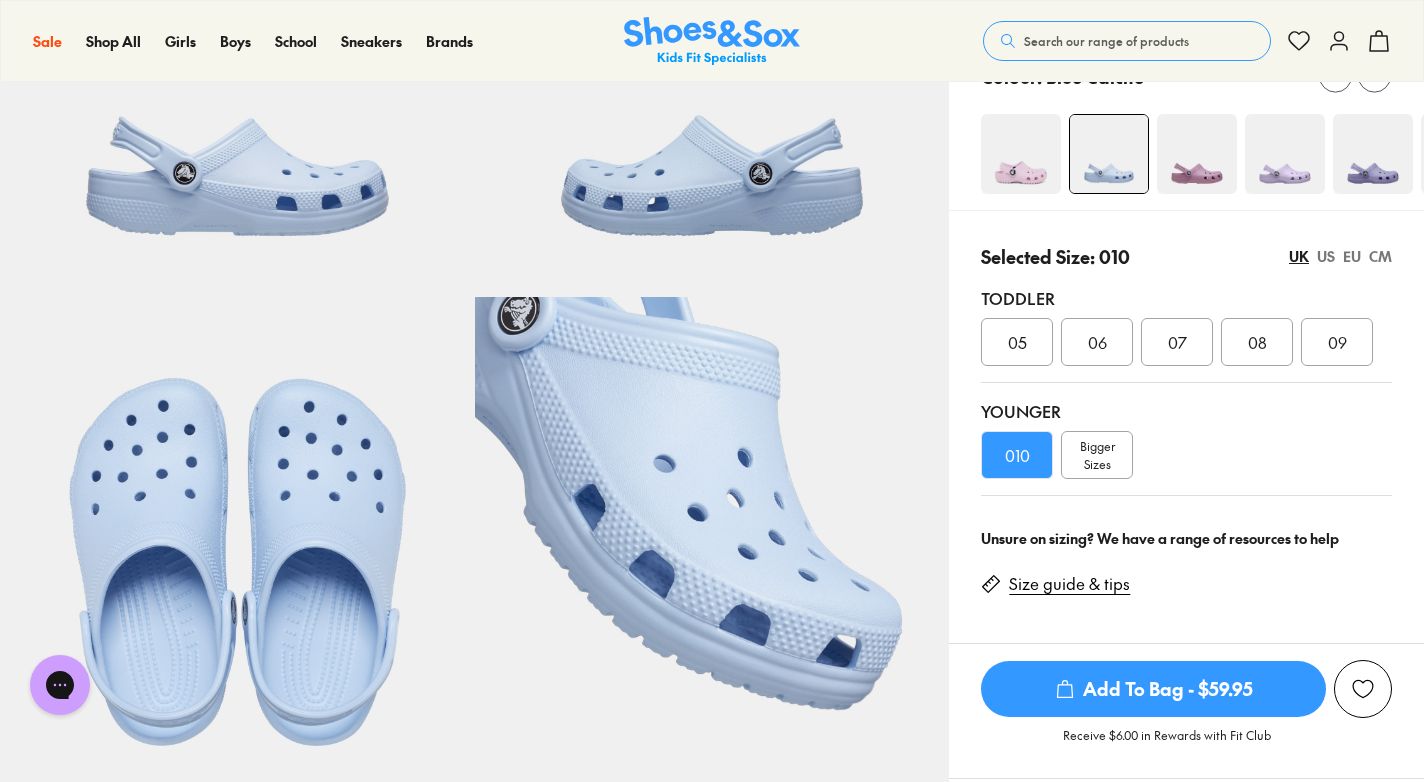 click on "Bigger Sizes" at bounding box center [1097, 455] 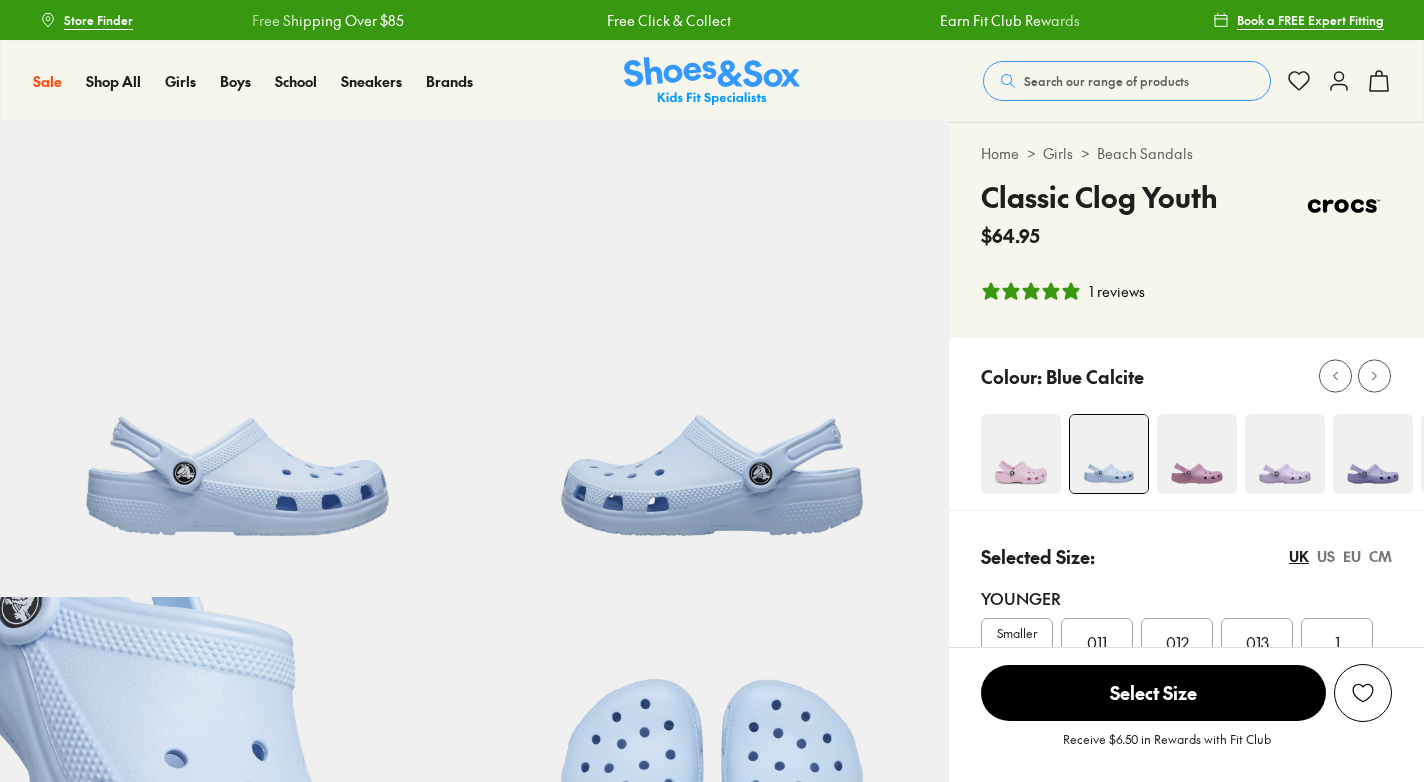 scroll, scrollTop: 100, scrollLeft: 0, axis: vertical 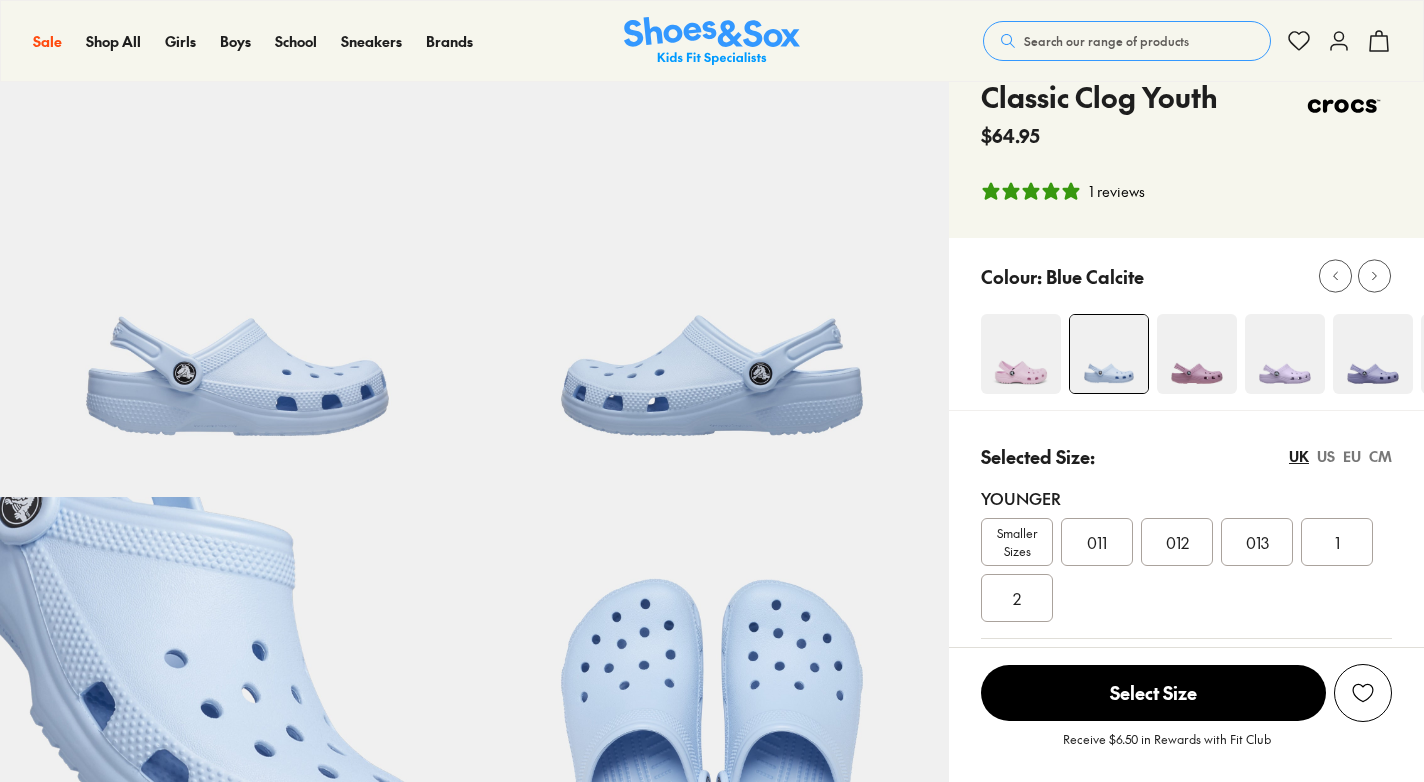 select on "*" 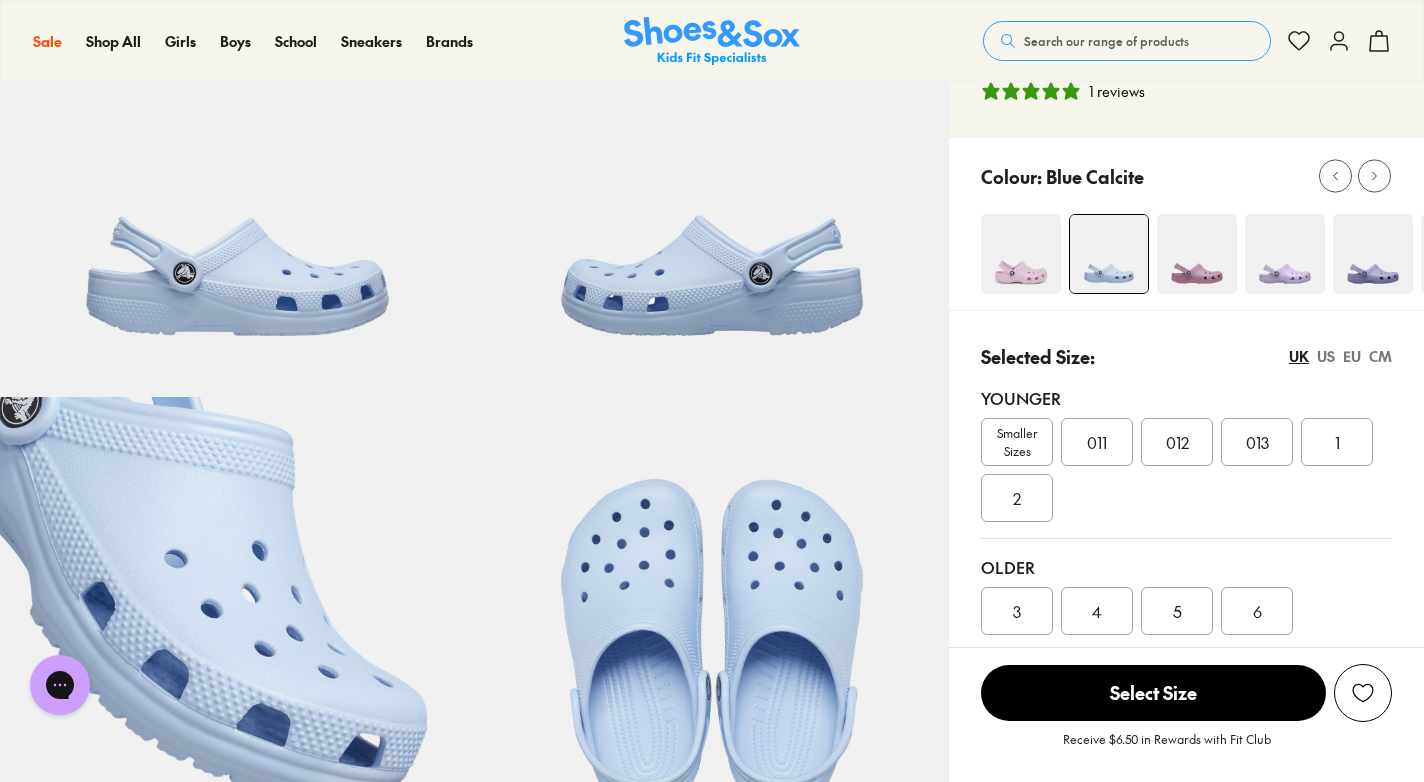 scroll, scrollTop: 0, scrollLeft: 0, axis: both 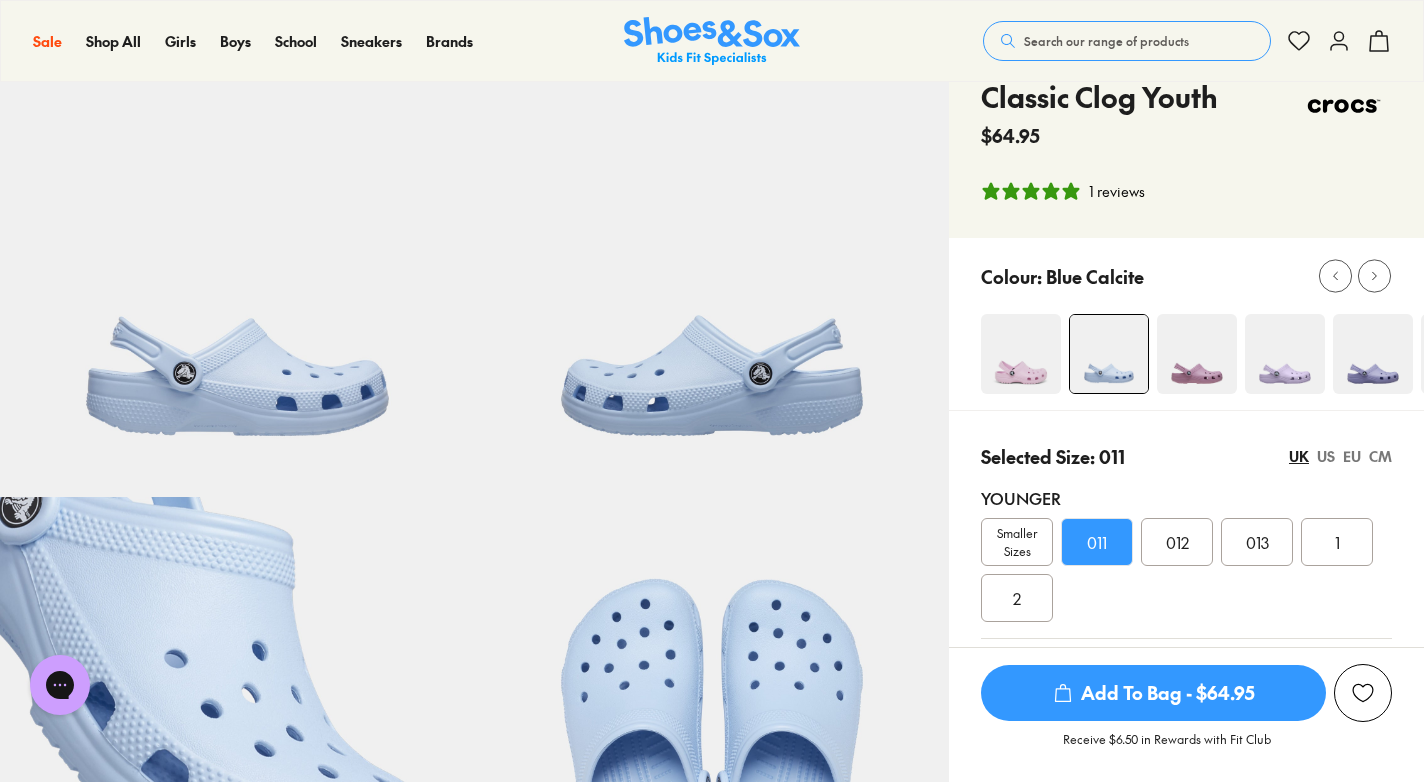 click on "EU" at bounding box center [1352, 456] 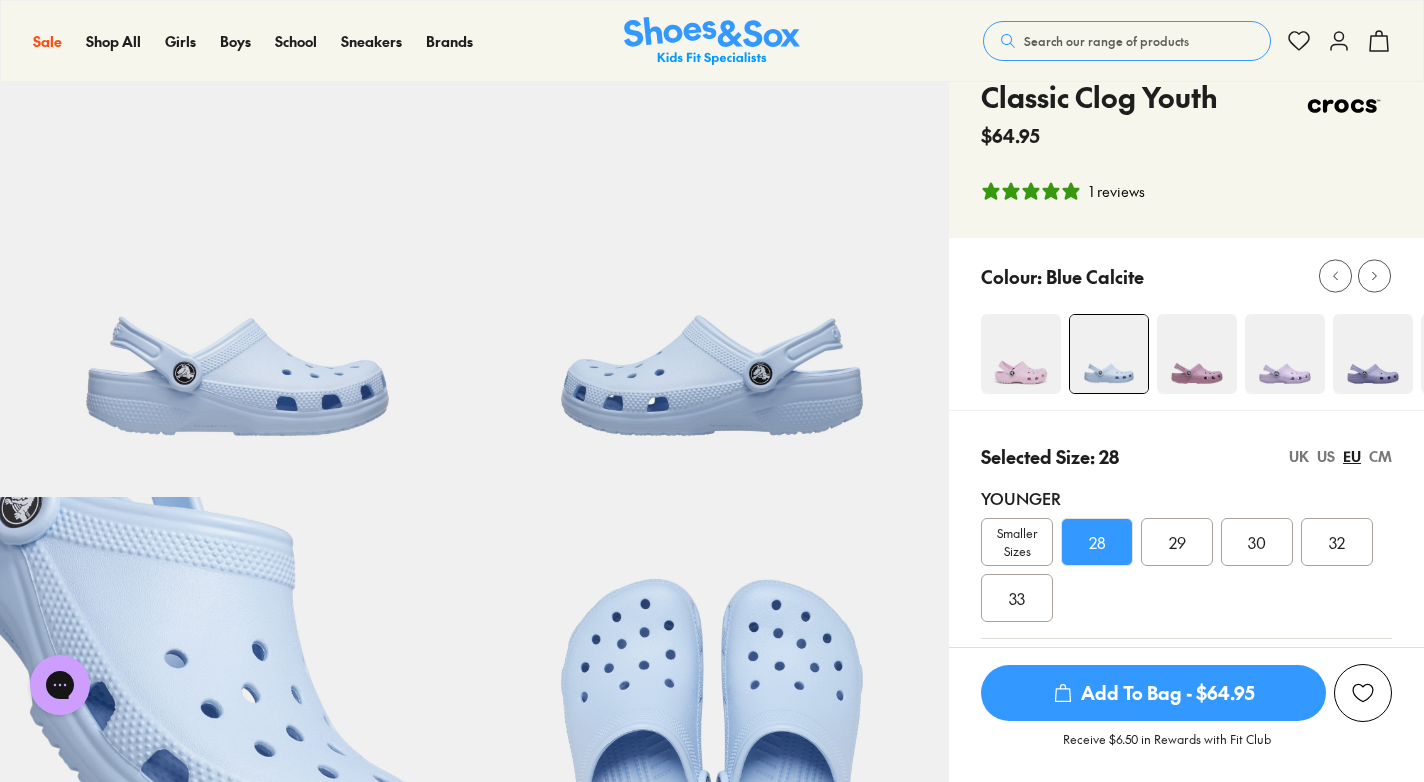 click on "CM" at bounding box center [1380, 456] 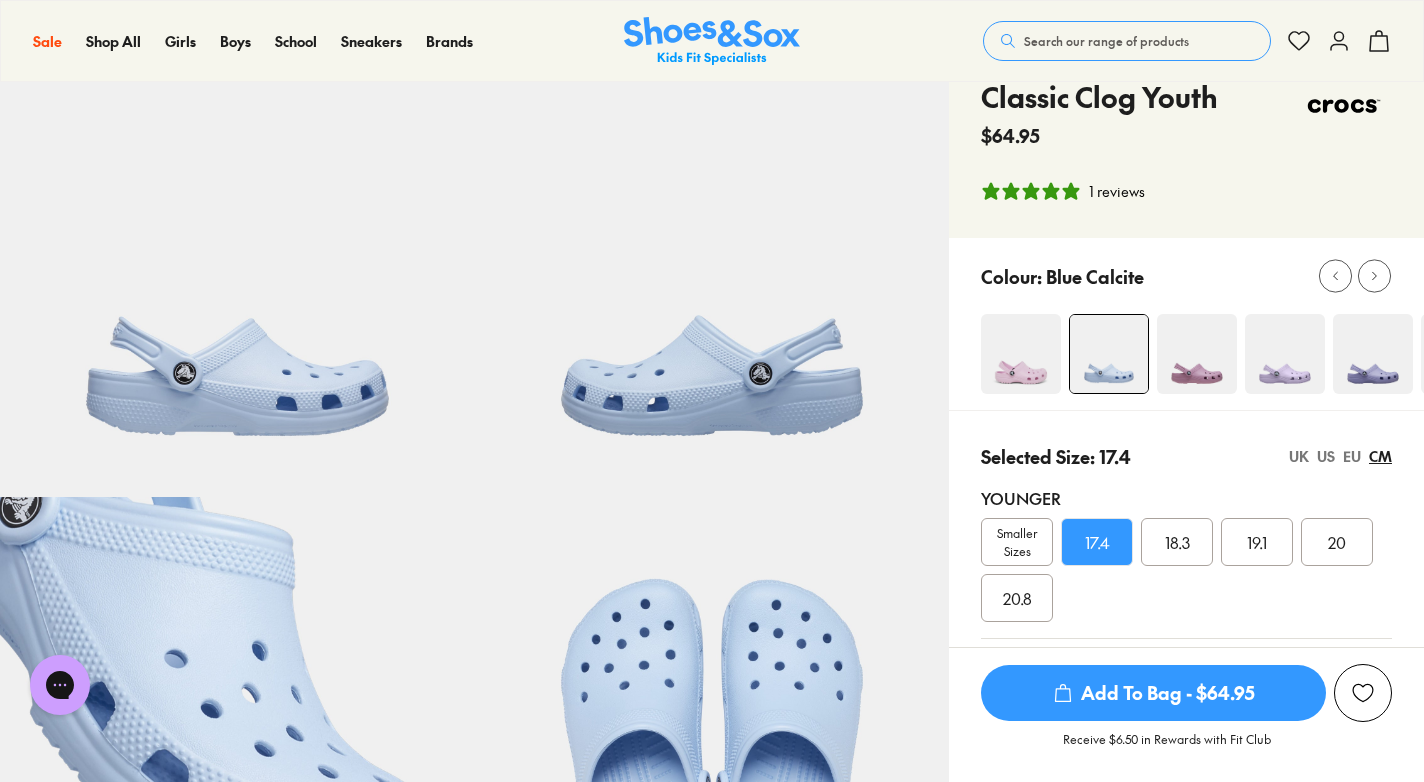 scroll, scrollTop: 200, scrollLeft: 0, axis: vertical 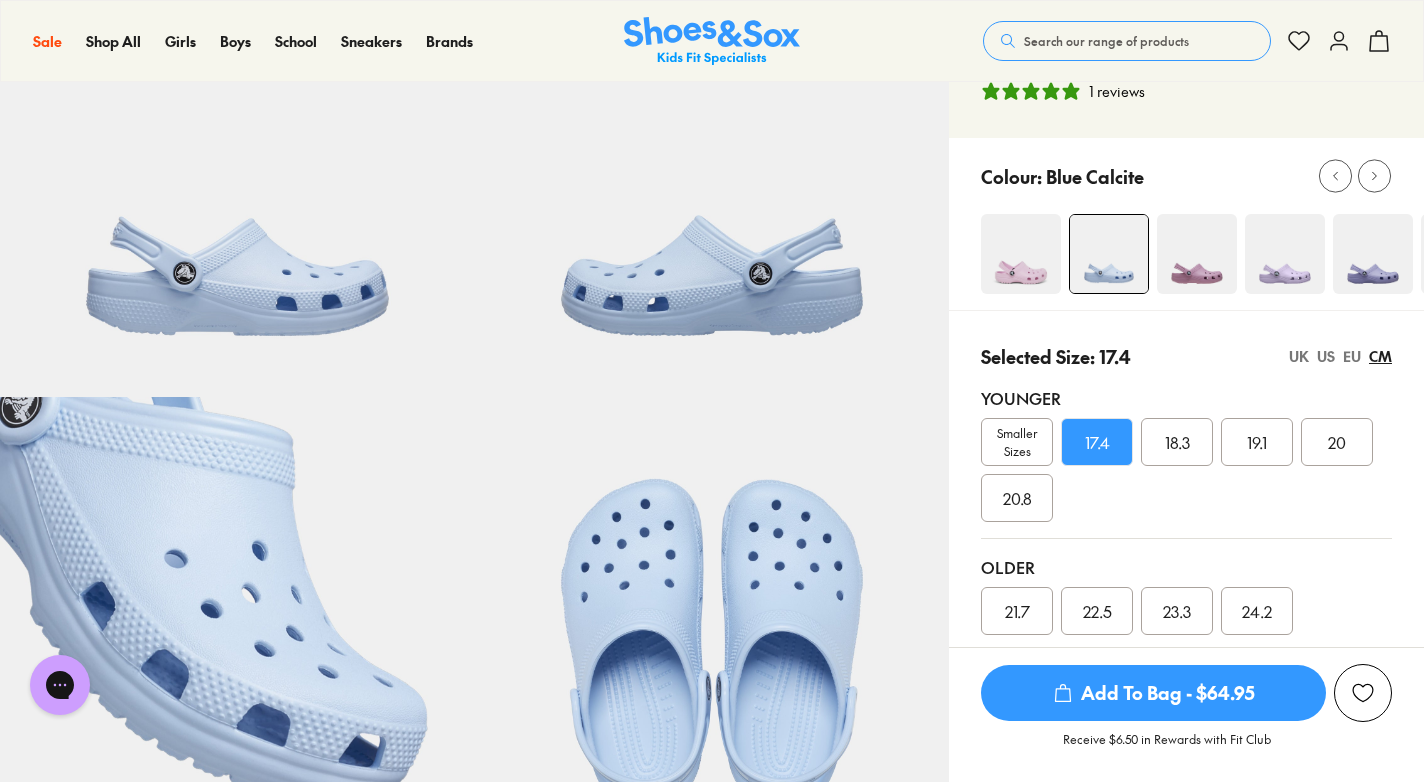 click on "Smaller Sizes" at bounding box center [1017, 442] 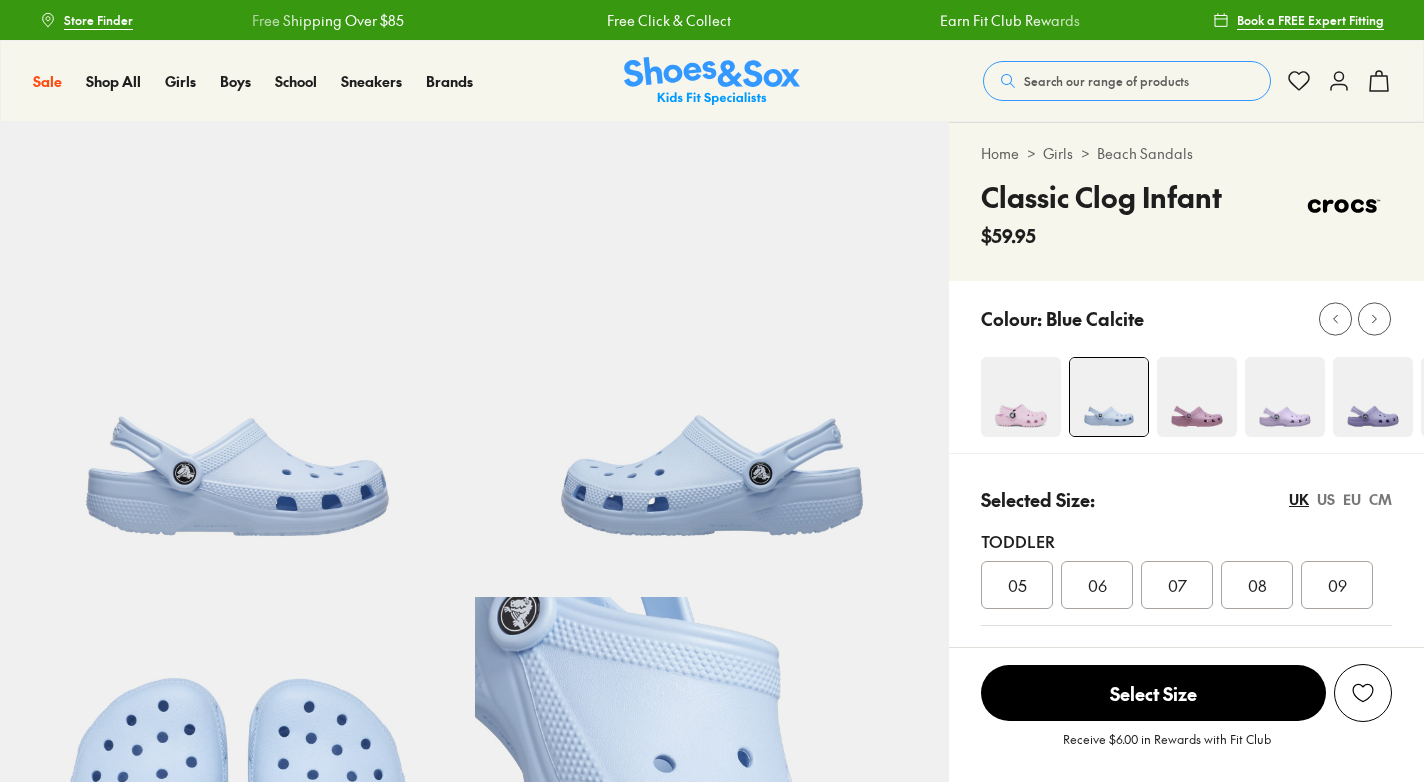 select on "*" 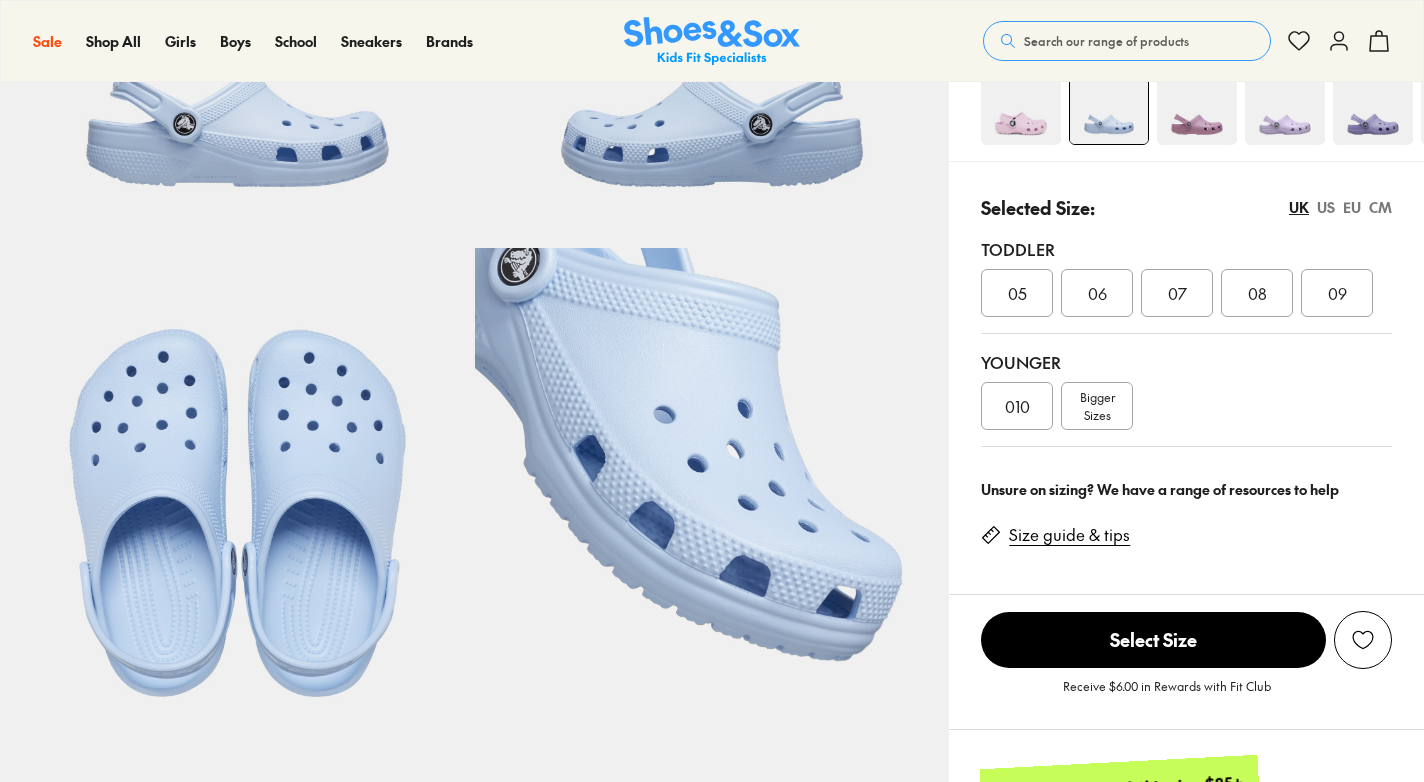 scroll, scrollTop: 400, scrollLeft: 0, axis: vertical 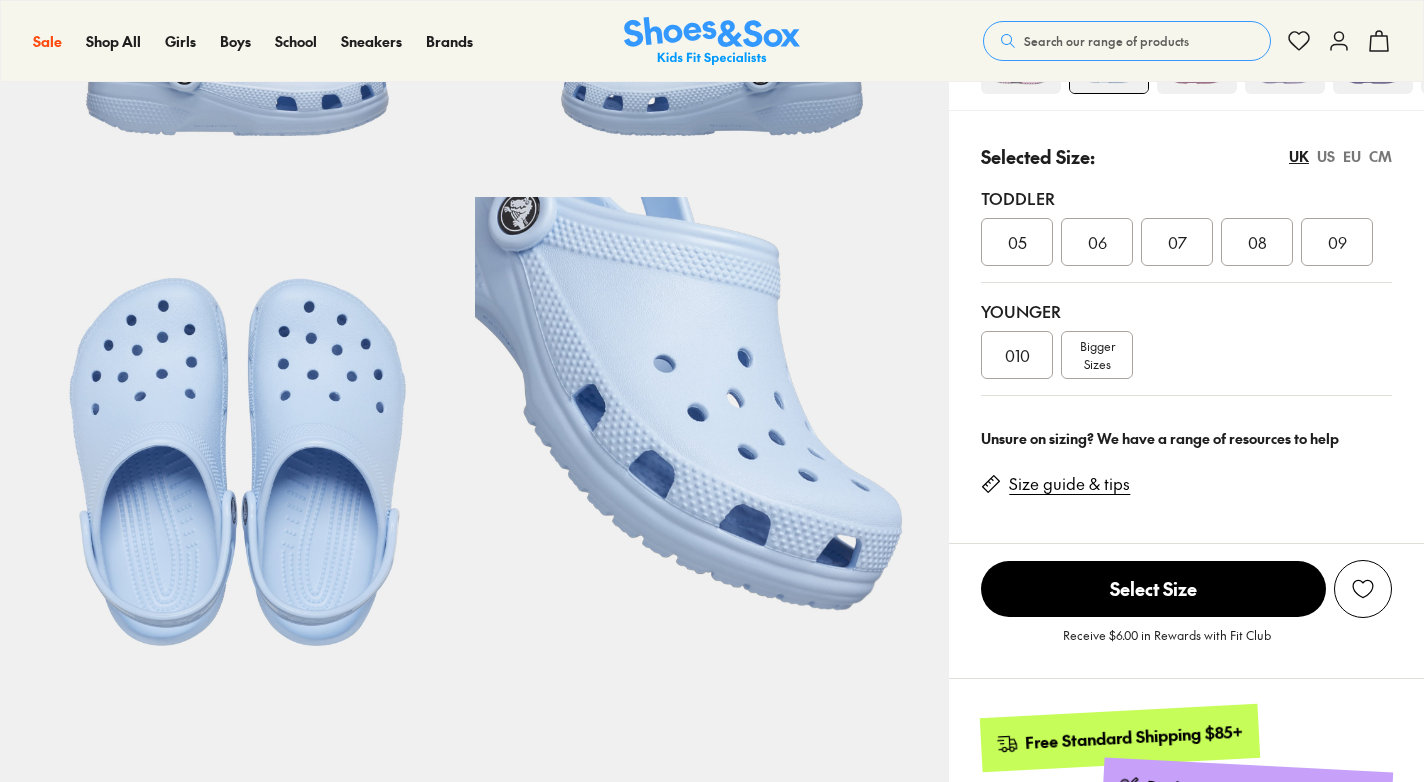click on "010" at bounding box center [1017, 355] 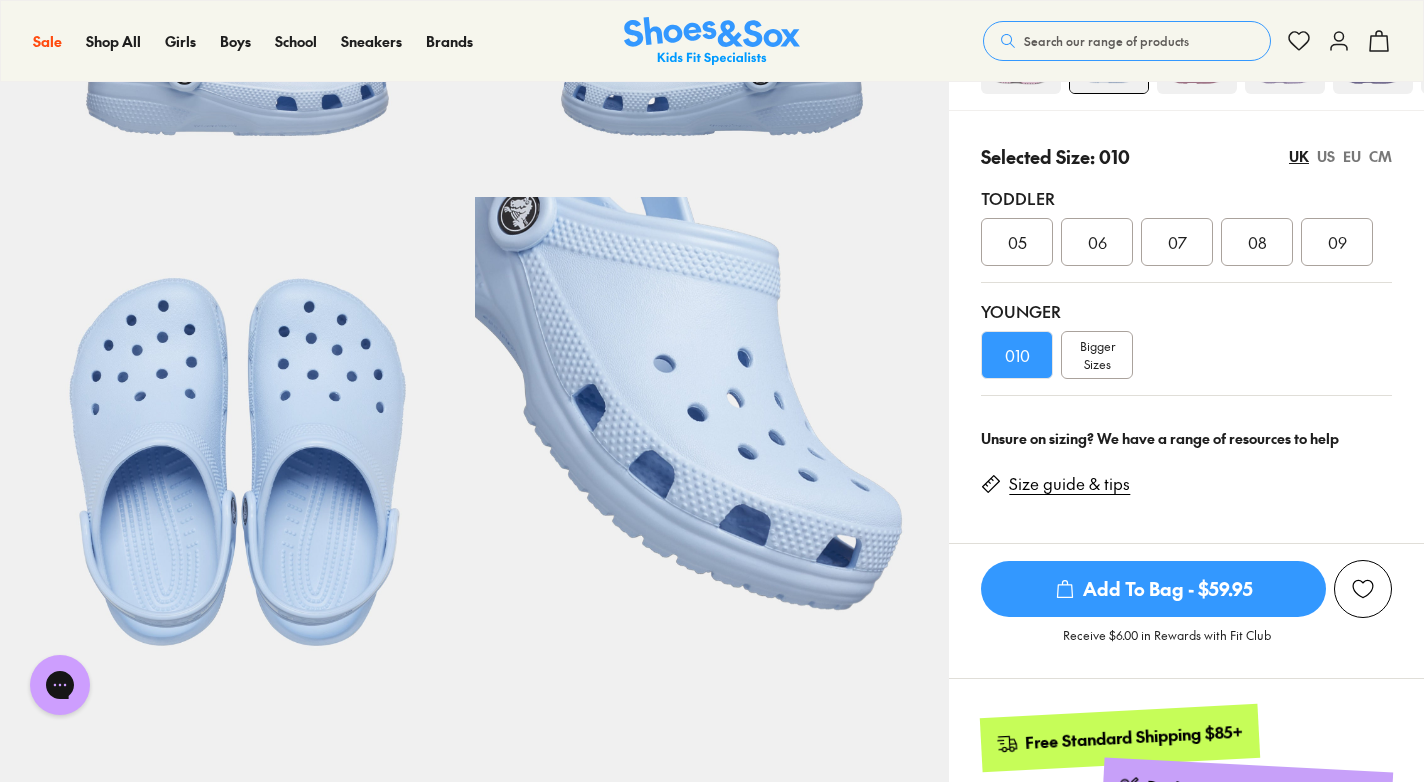 scroll, scrollTop: 0, scrollLeft: 0, axis: both 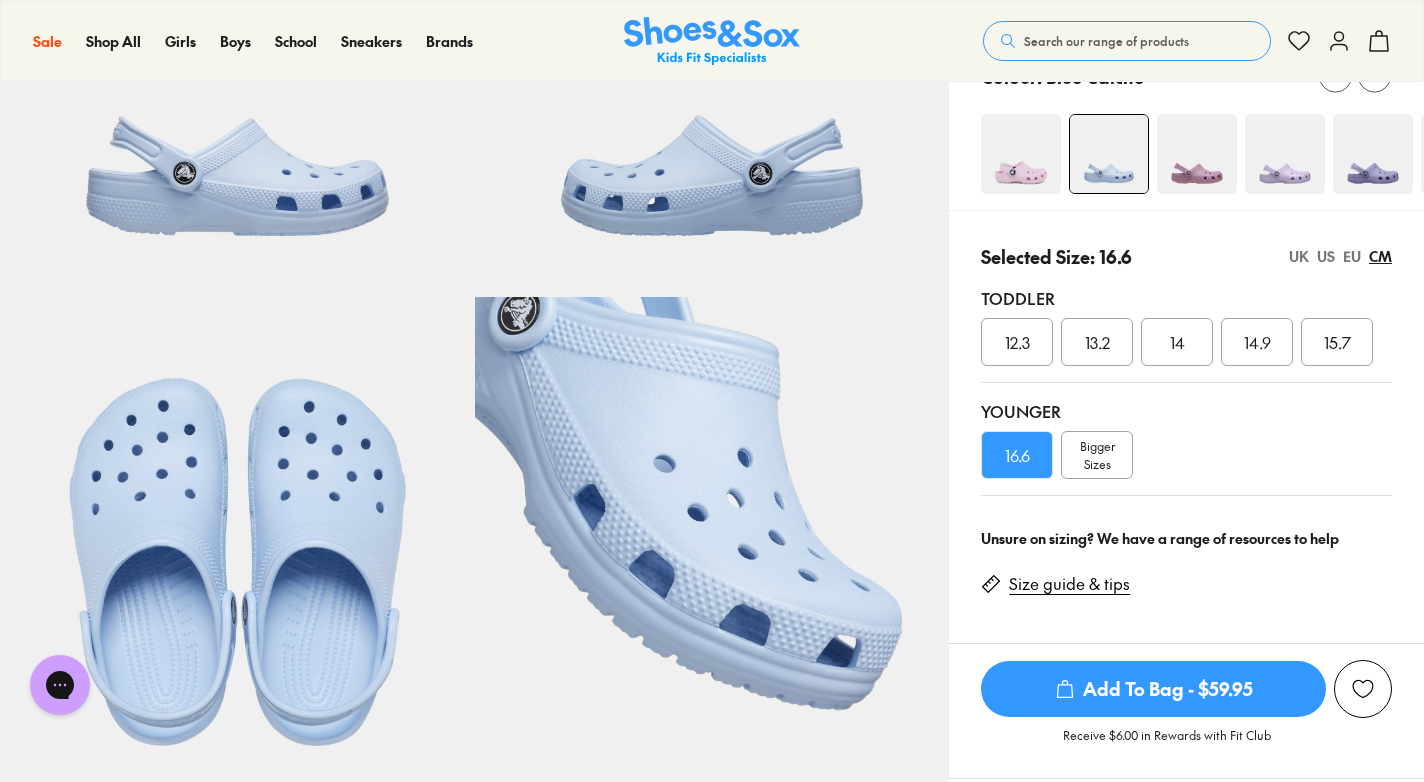 click at bounding box center (1285, 154) 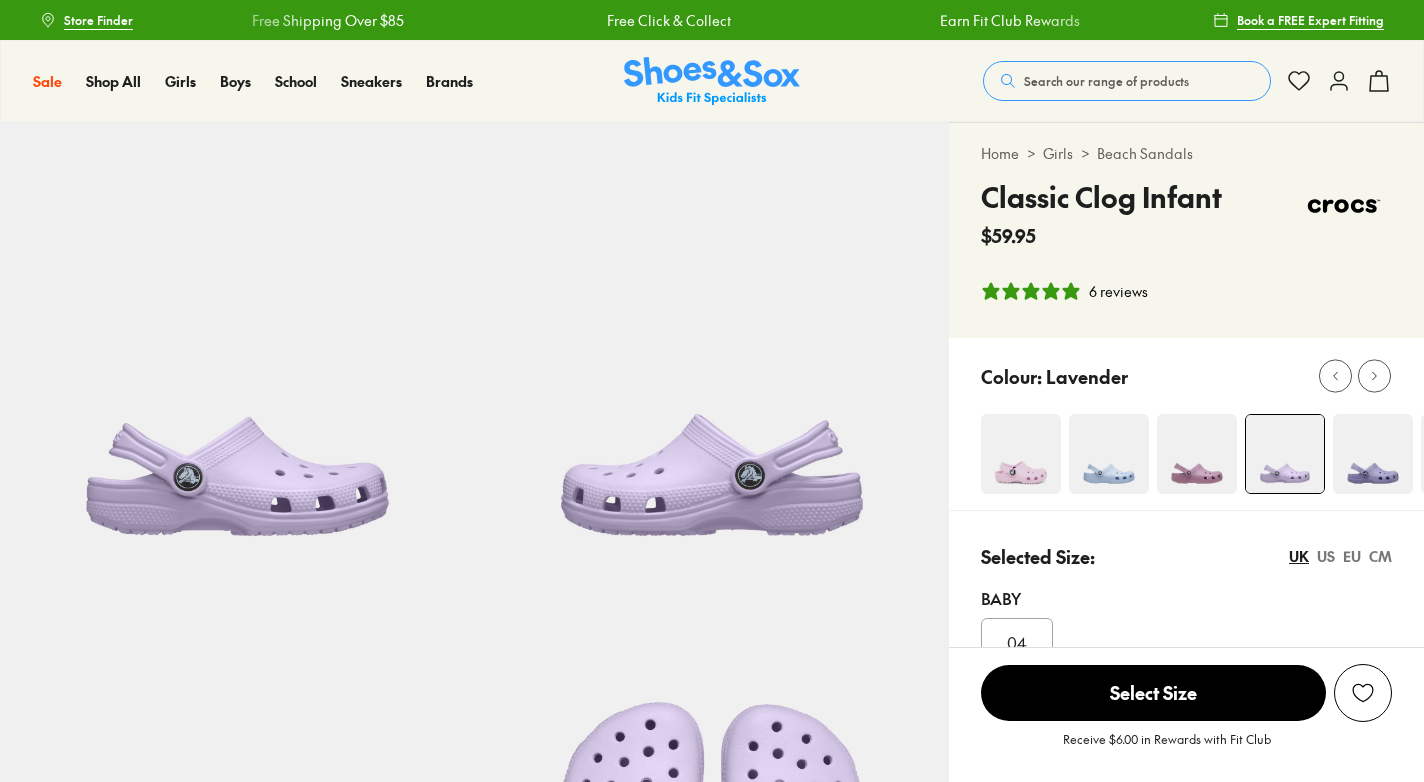 scroll, scrollTop: 0, scrollLeft: 0, axis: both 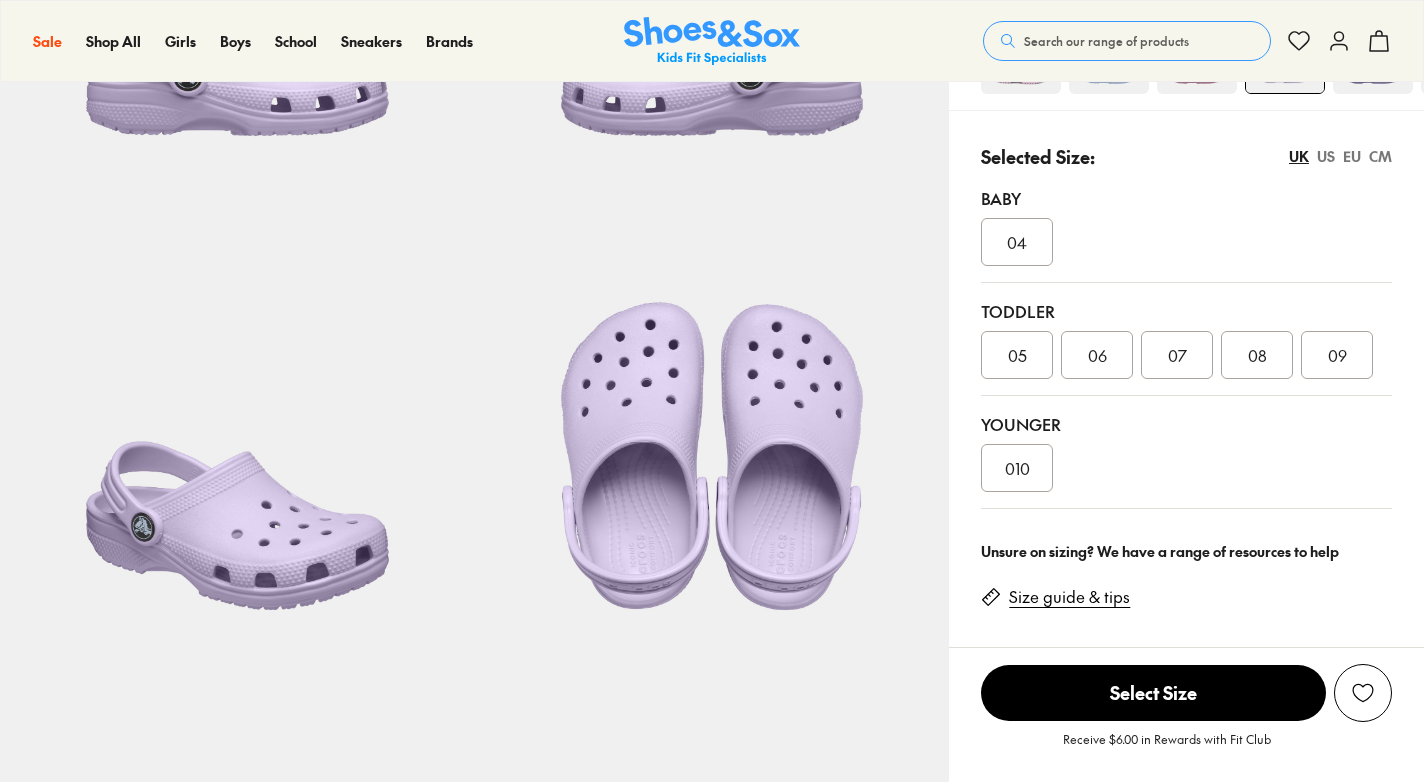 click on "010" at bounding box center (1017, 468) 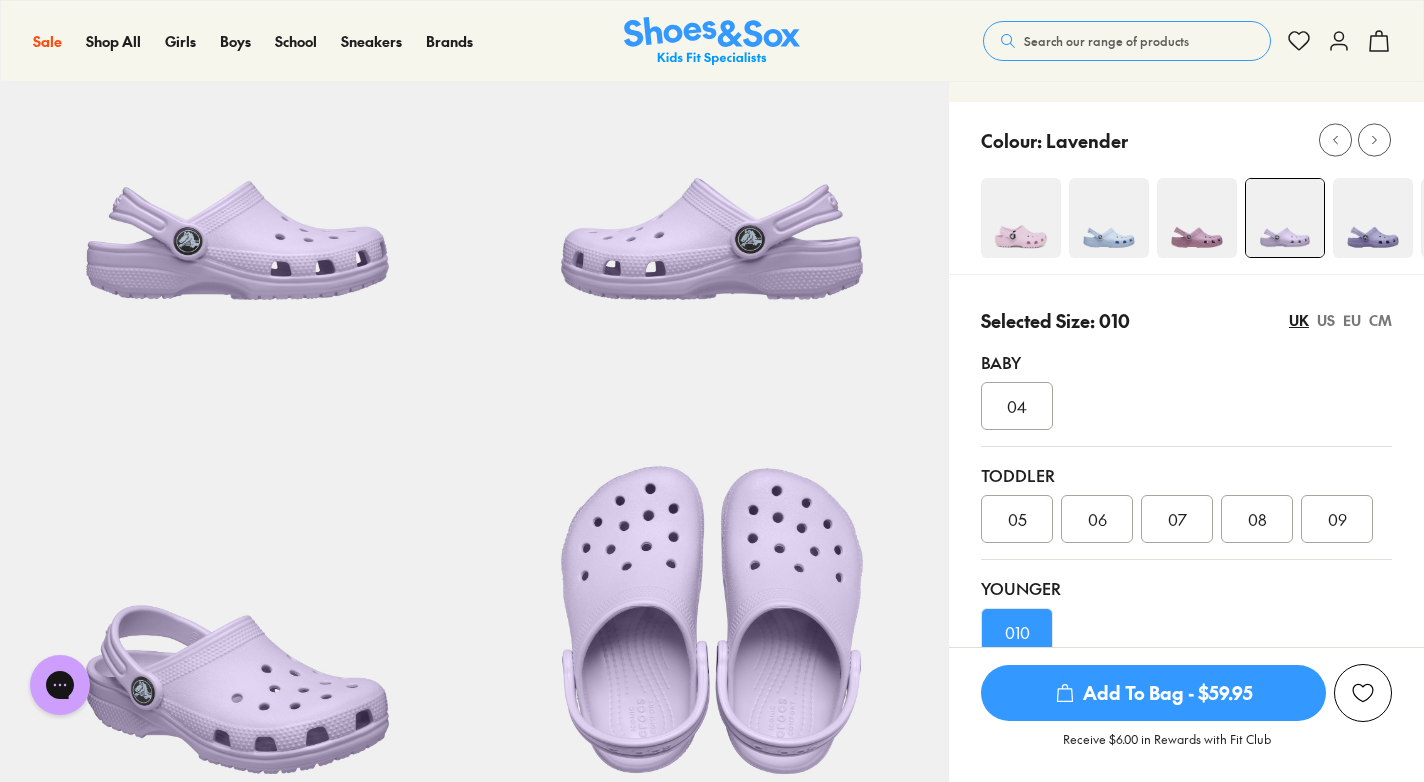 scroll, scrollTop: 200, scrollLeft: 0, axis: vertical 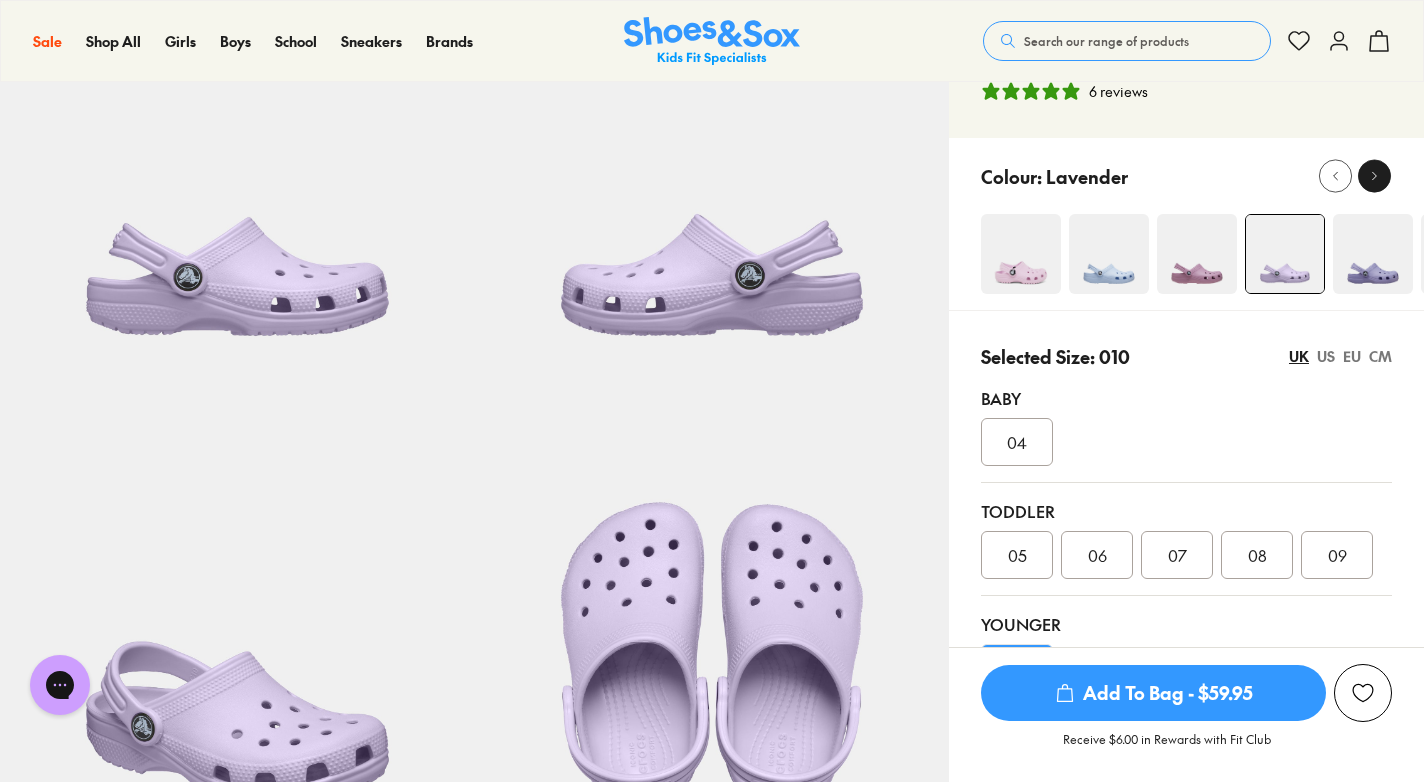 click at bounding box center (1374, 176) 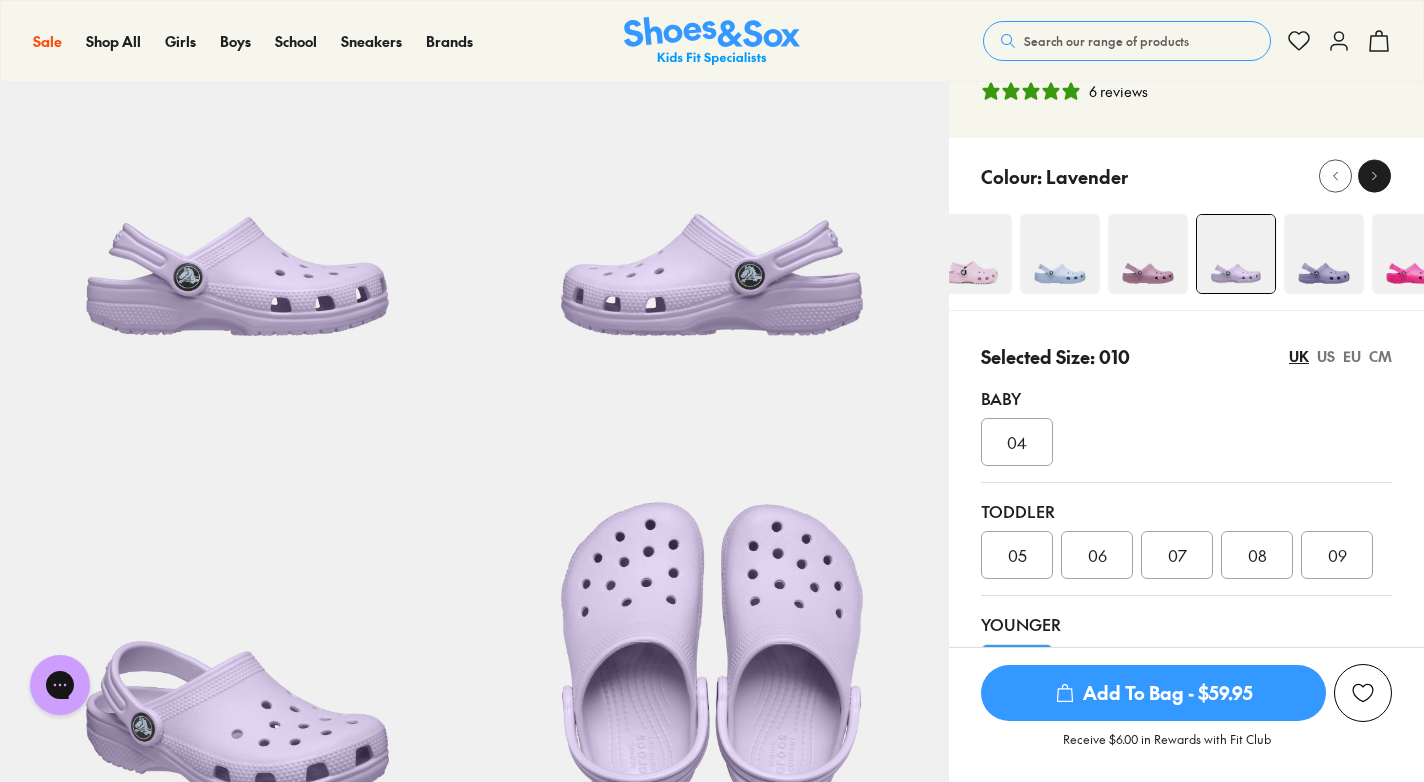 click at bounding box center [1374, 176] 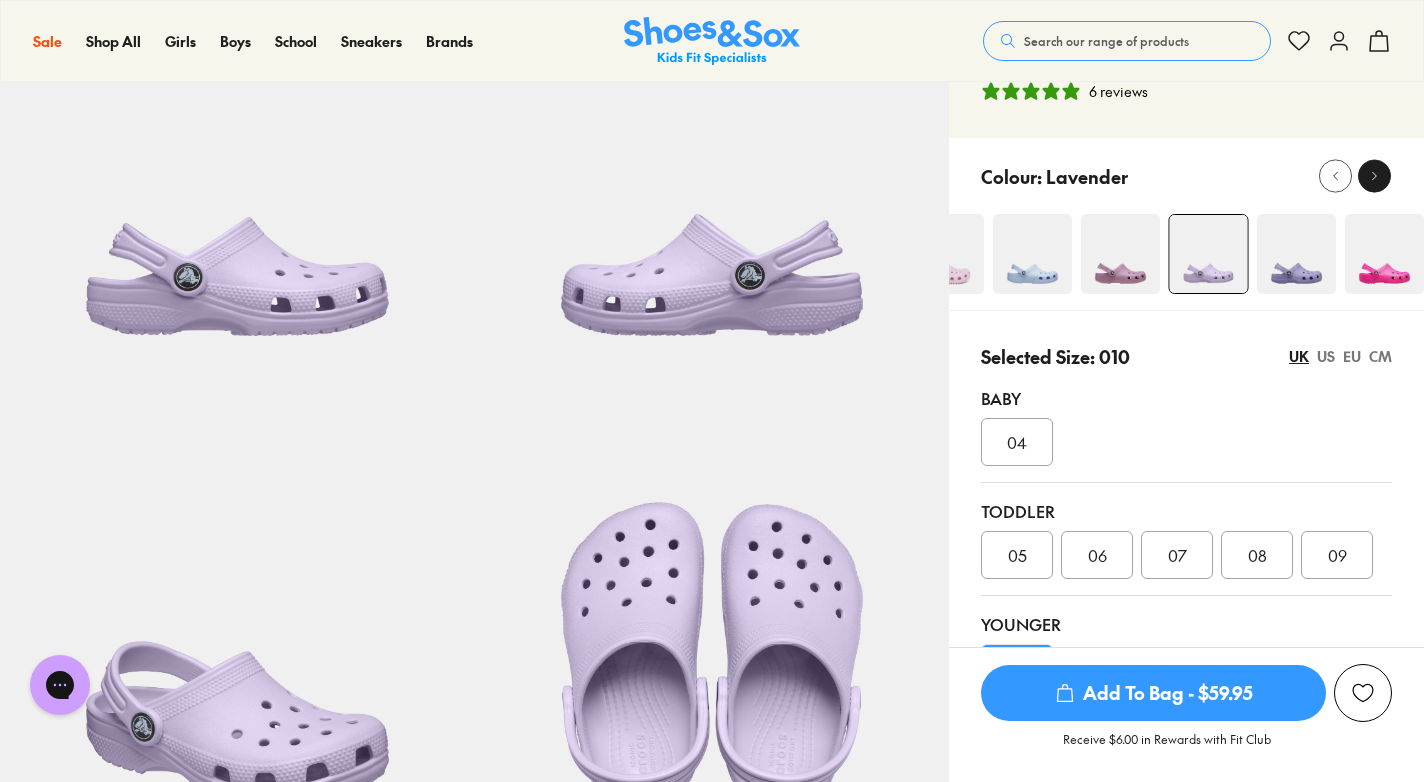 click at bounding box center (1374, 176) 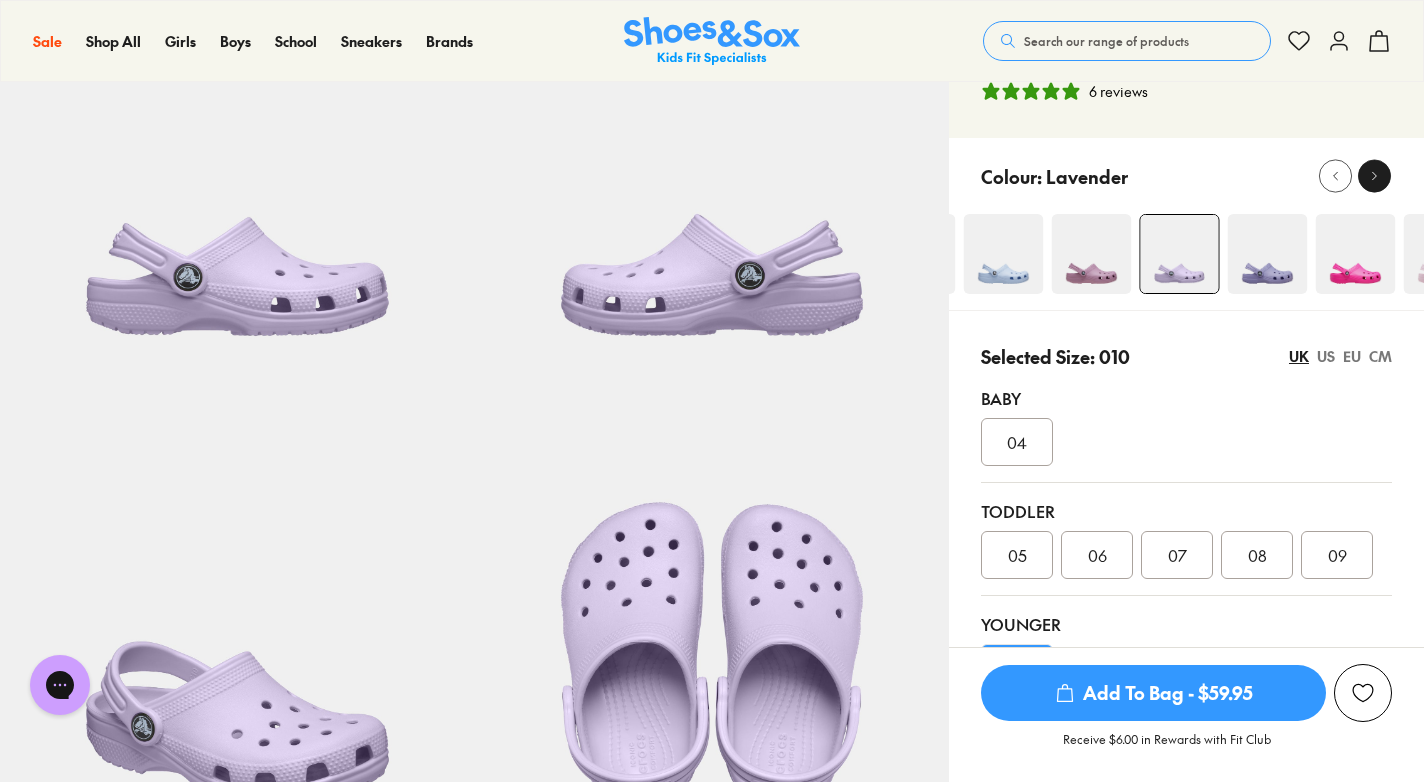 click at bounding box center (1374, 176) 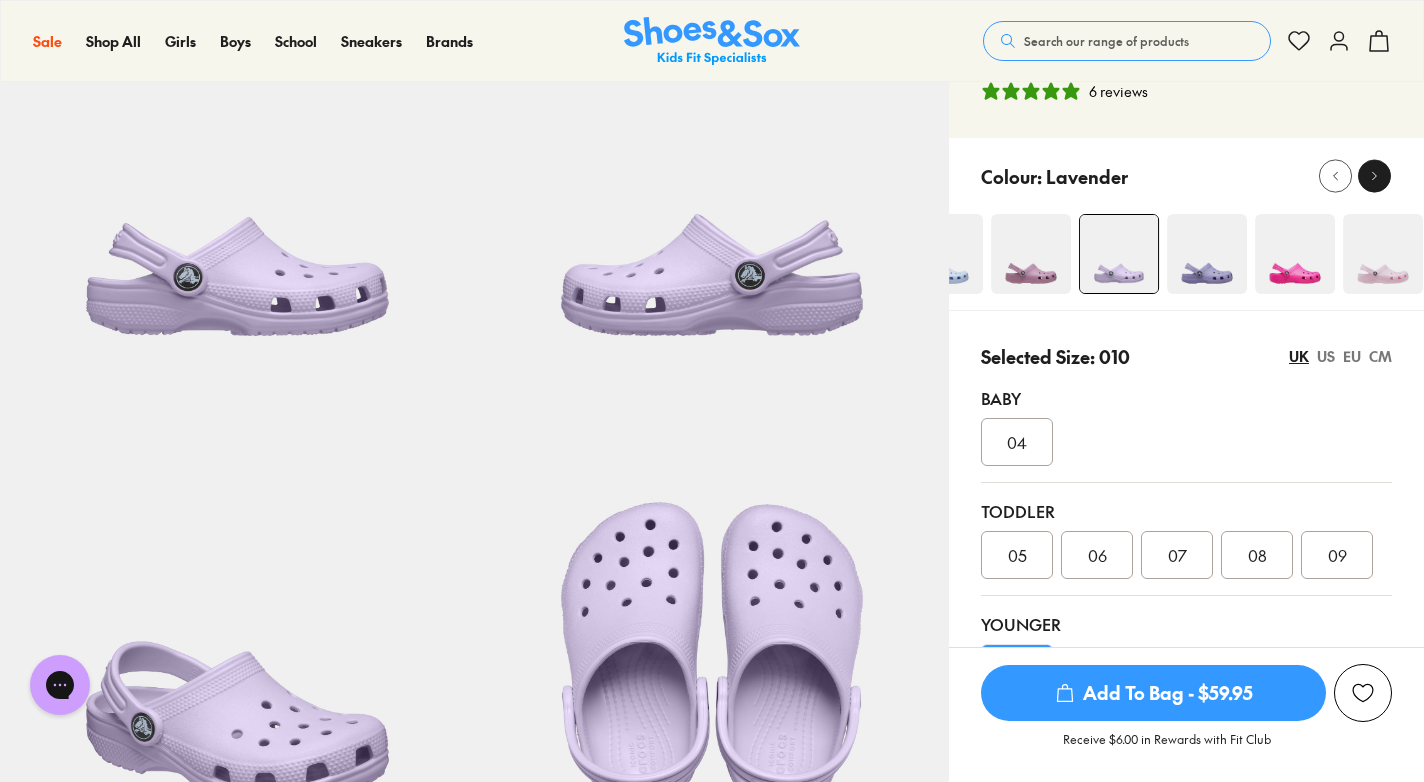 click at bounding box center (1374, 176) 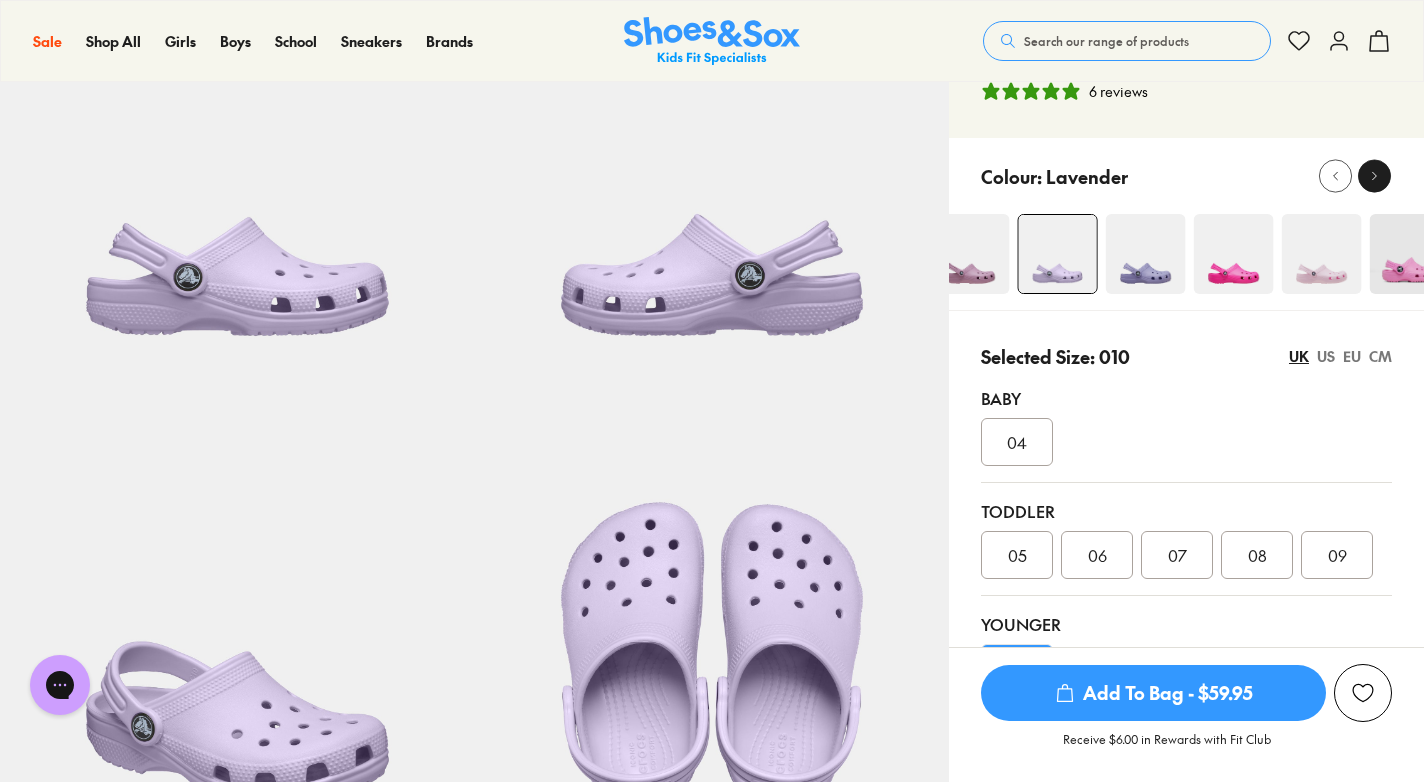 click at bounding box center [1374, 176] 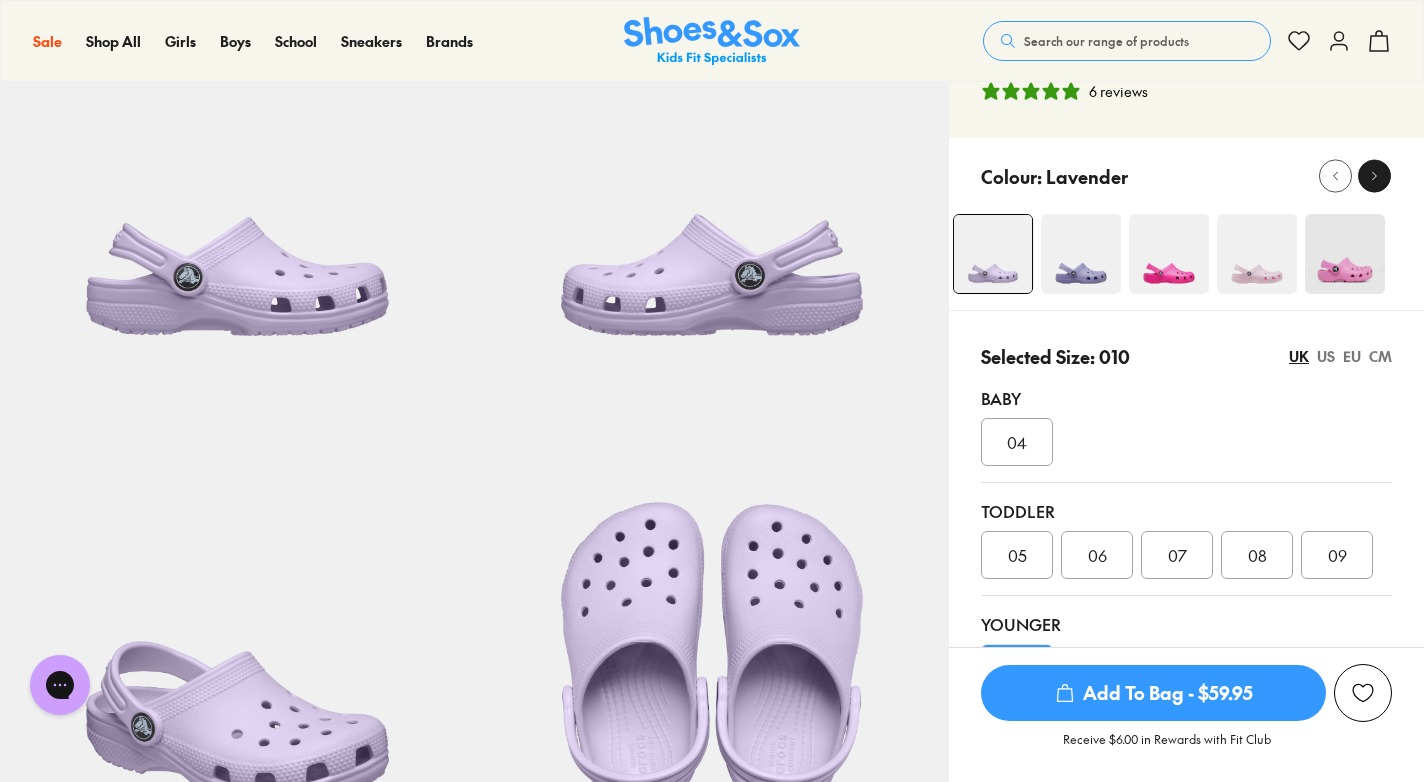 click at bounding box center (1374, 176) 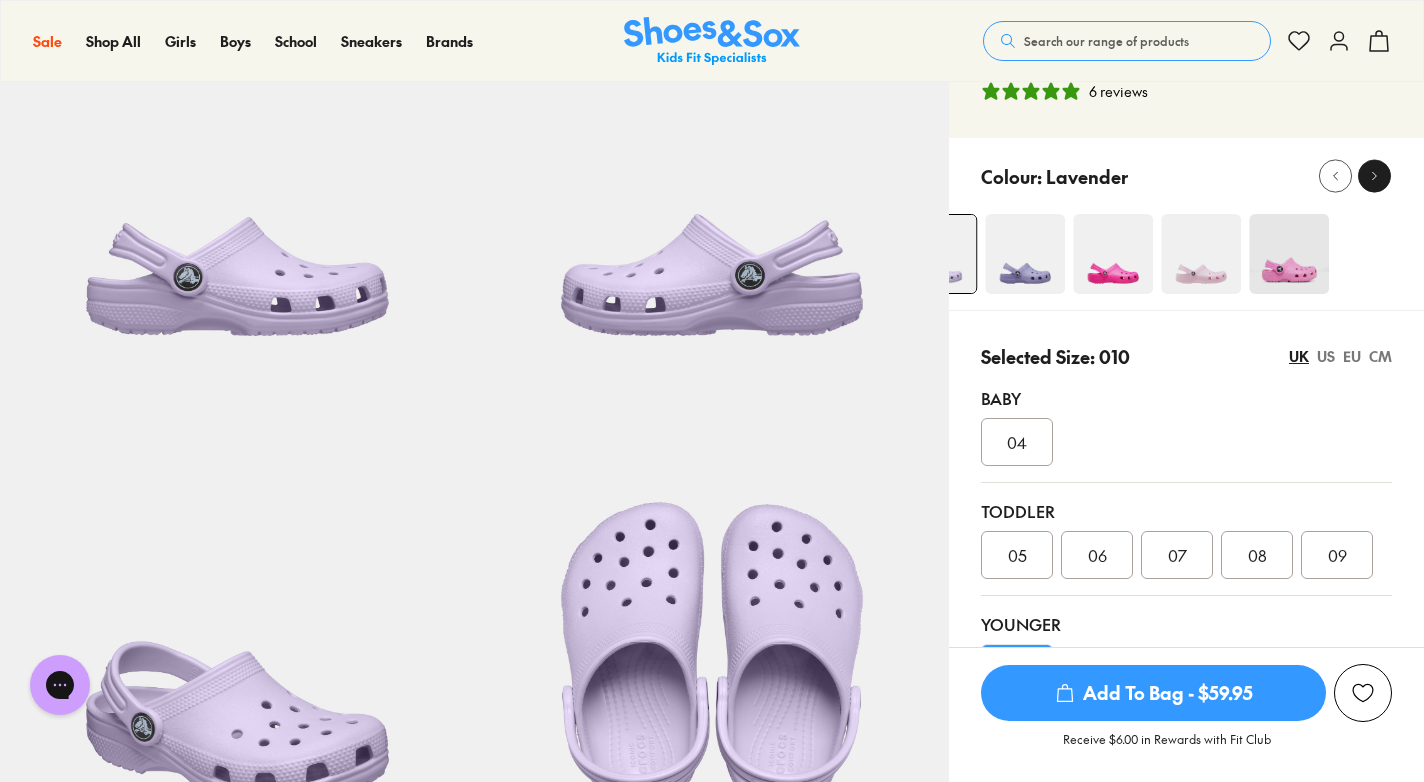 click at bounding box center (1374, 176) 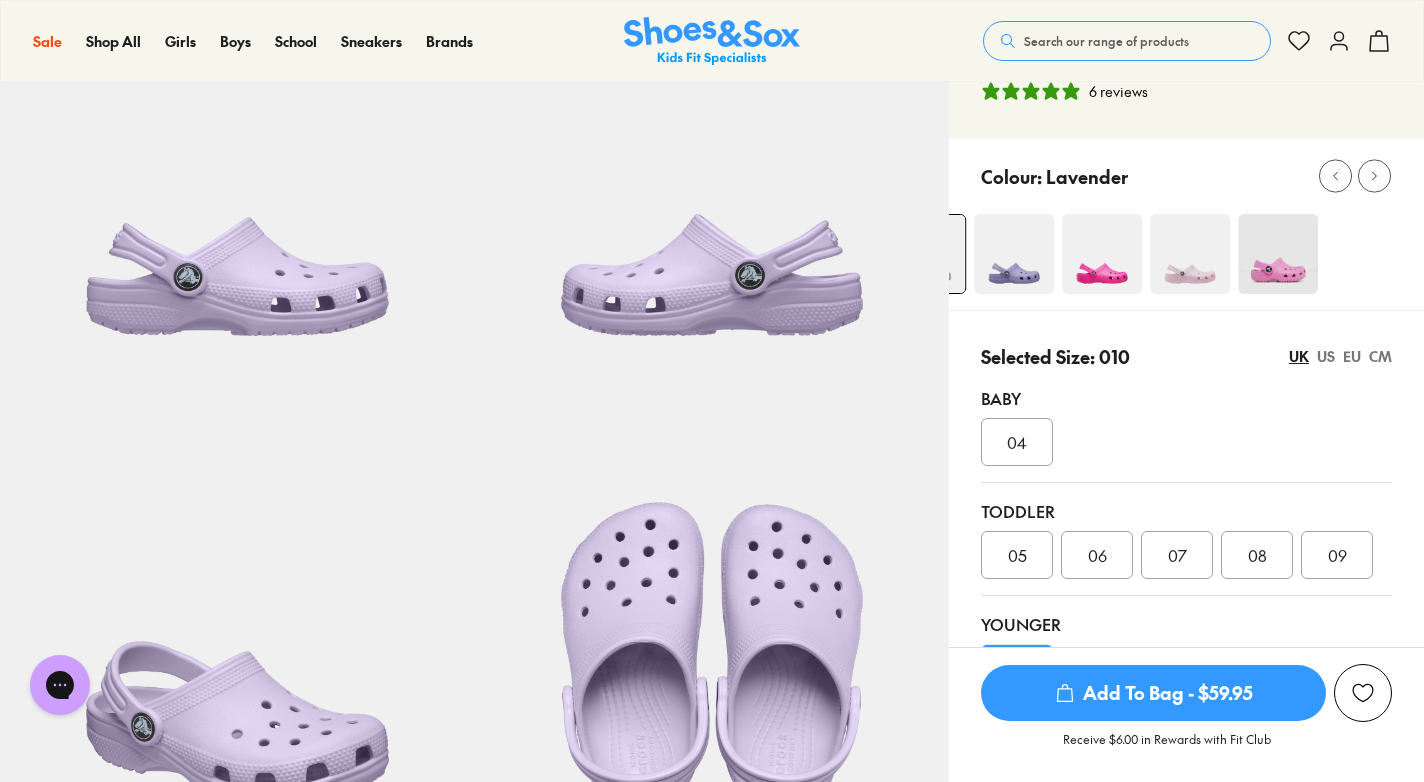click at bounding box center (1279, 254) 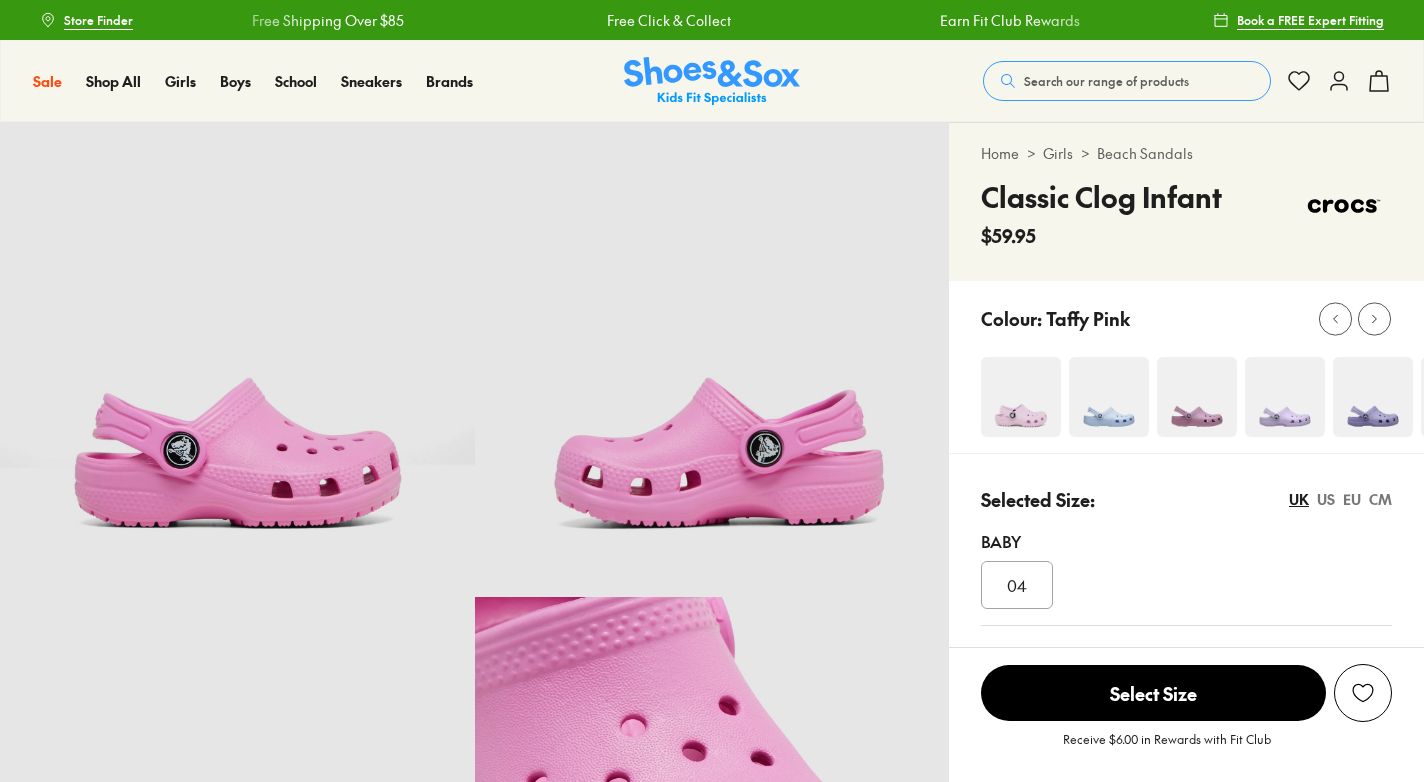 scroll, scrollTop: 0, scrollLeft: 0, axis: both 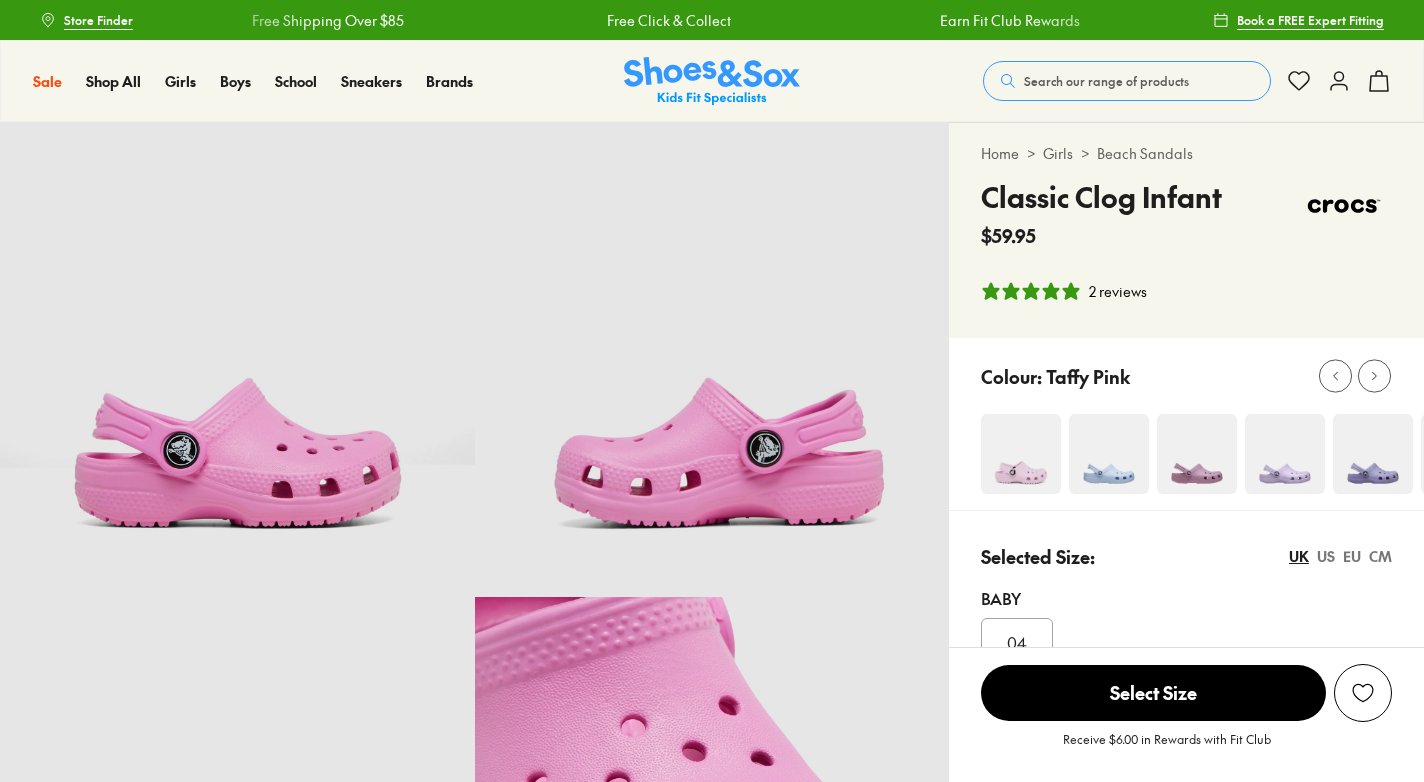 select on "*" 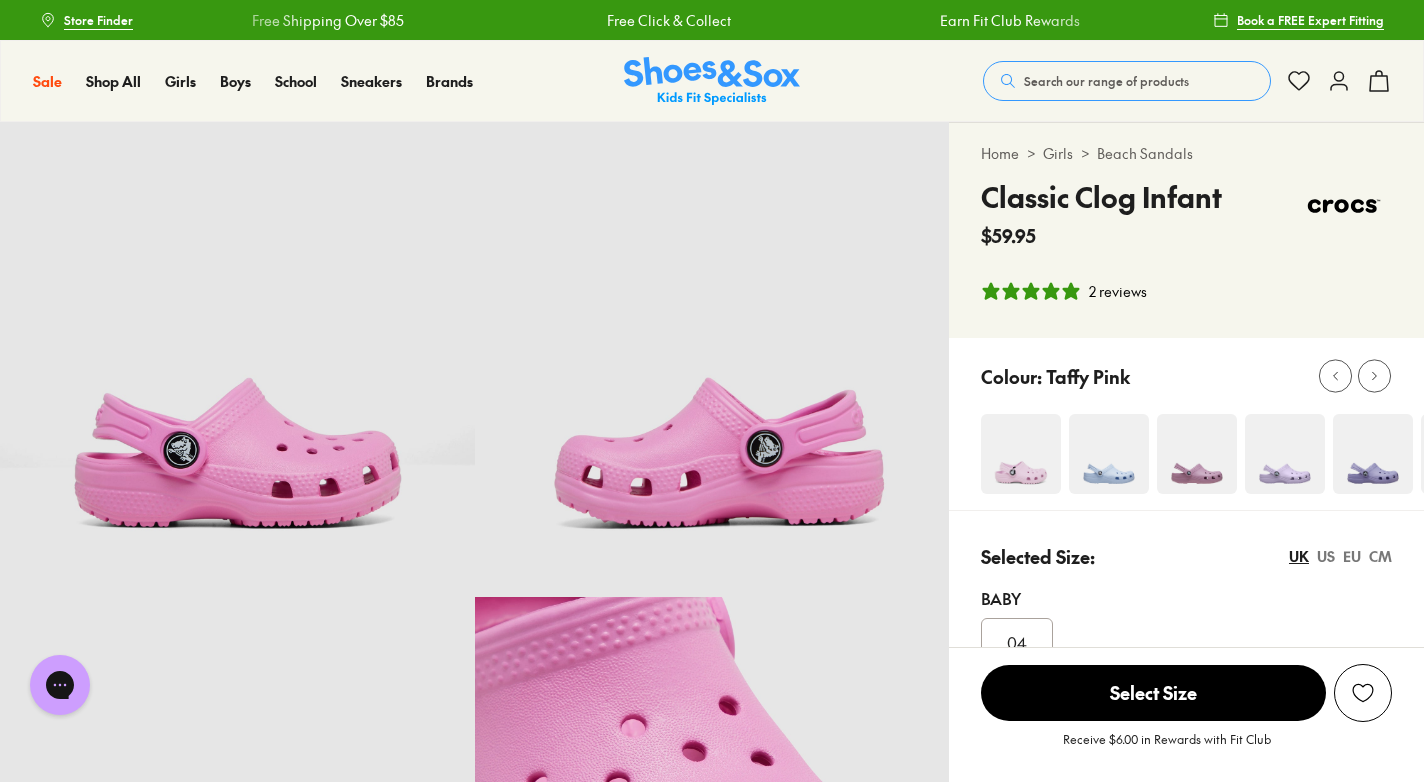 scroll, scrollTop: 0, scrollLeft: 0, axis: both 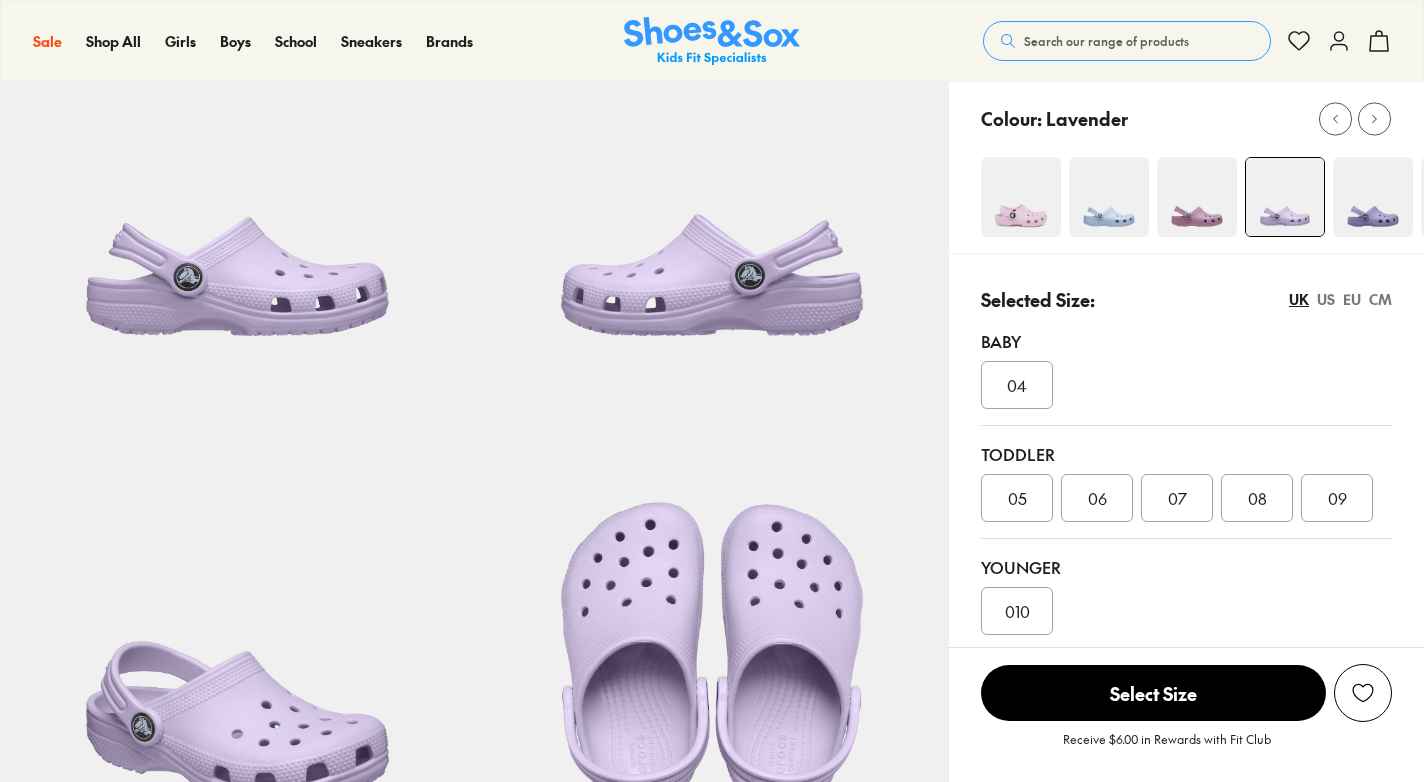select on "*" 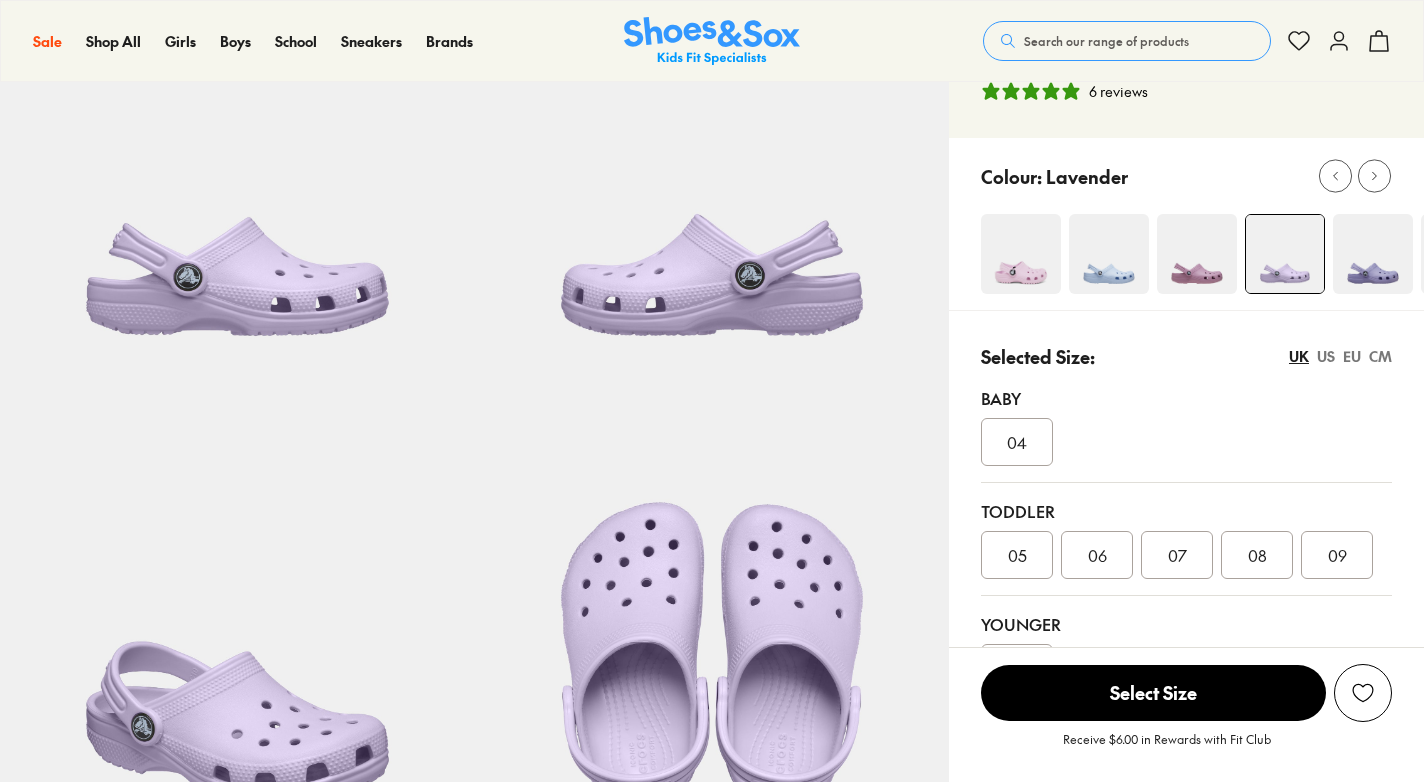 scroll, scrollTop: 0, scrollLeft: 0, axis: both 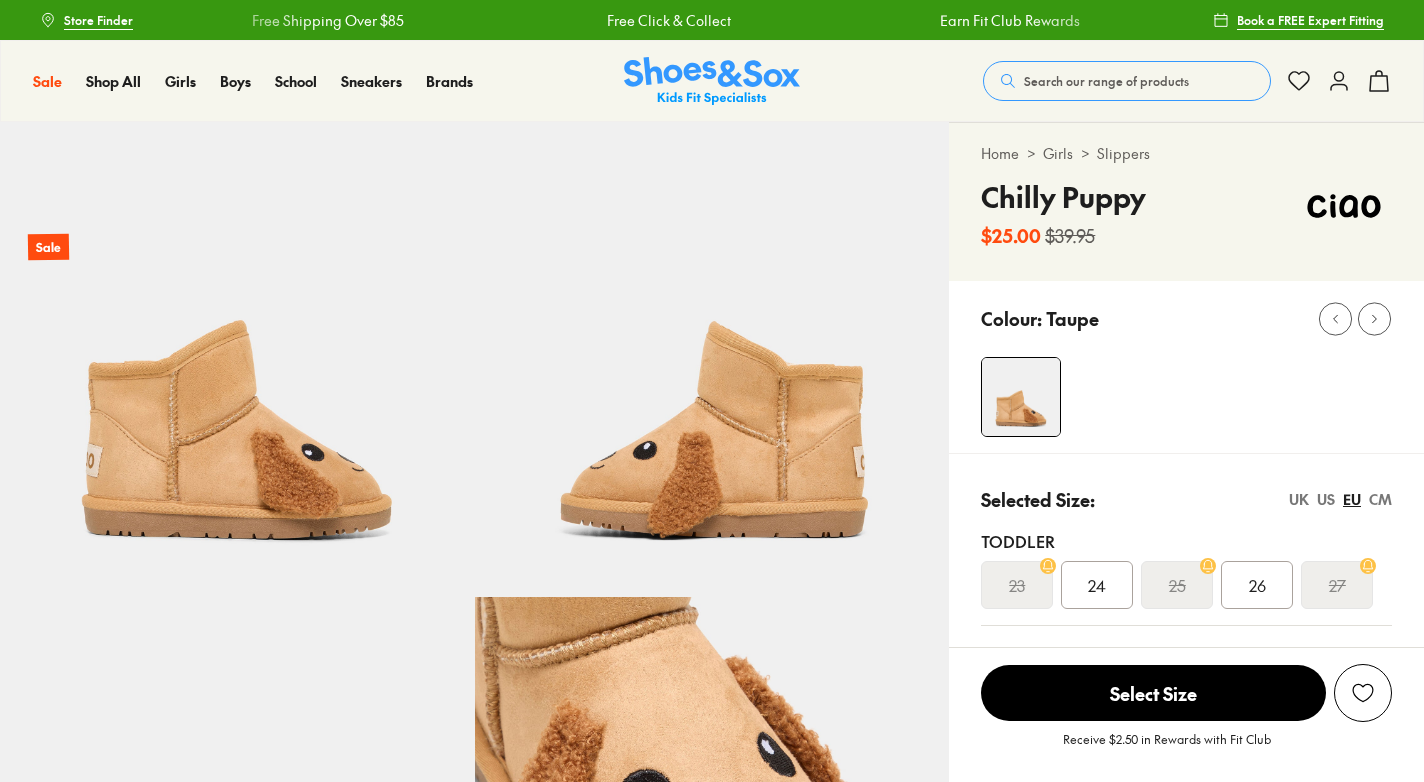 select on "*" 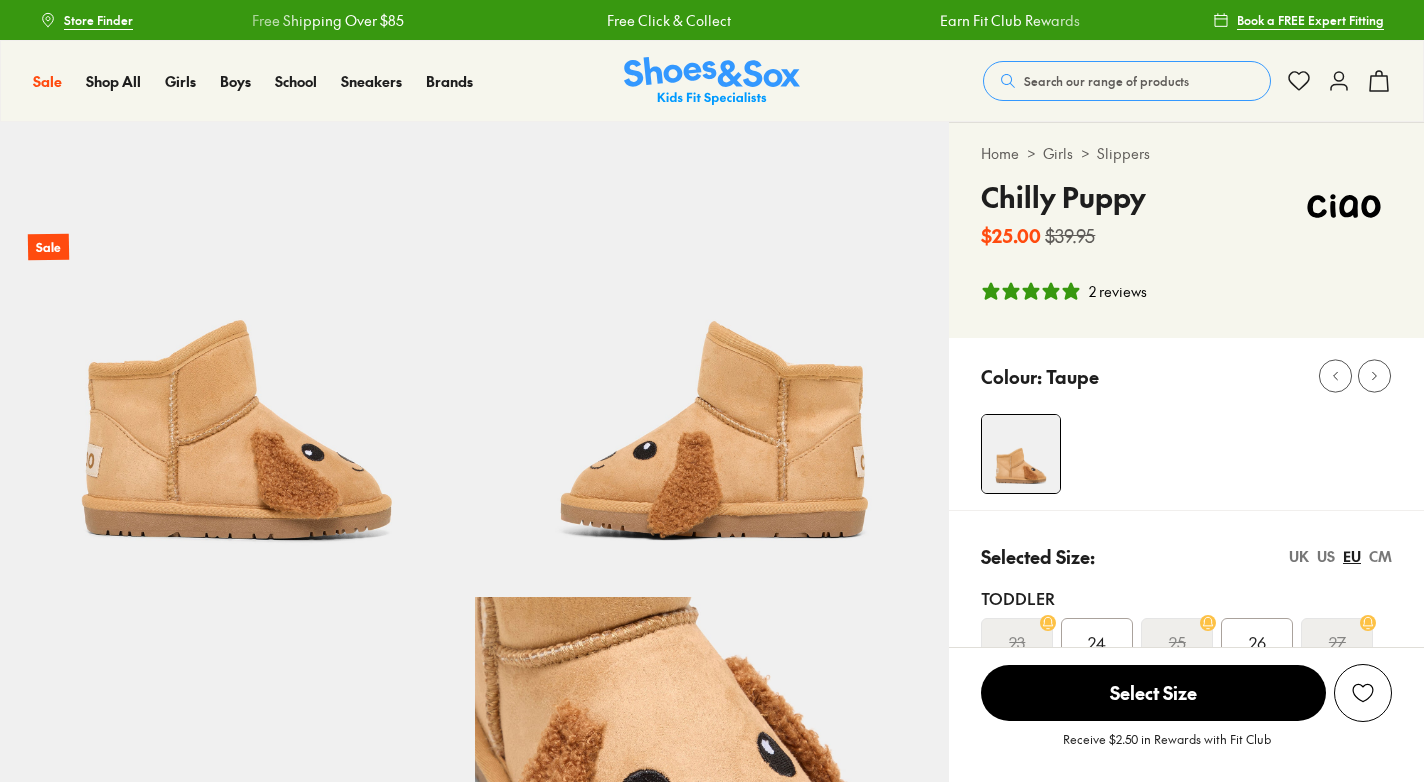 scroll, scrollTop: 0, scrollLeft: 0, axis: both 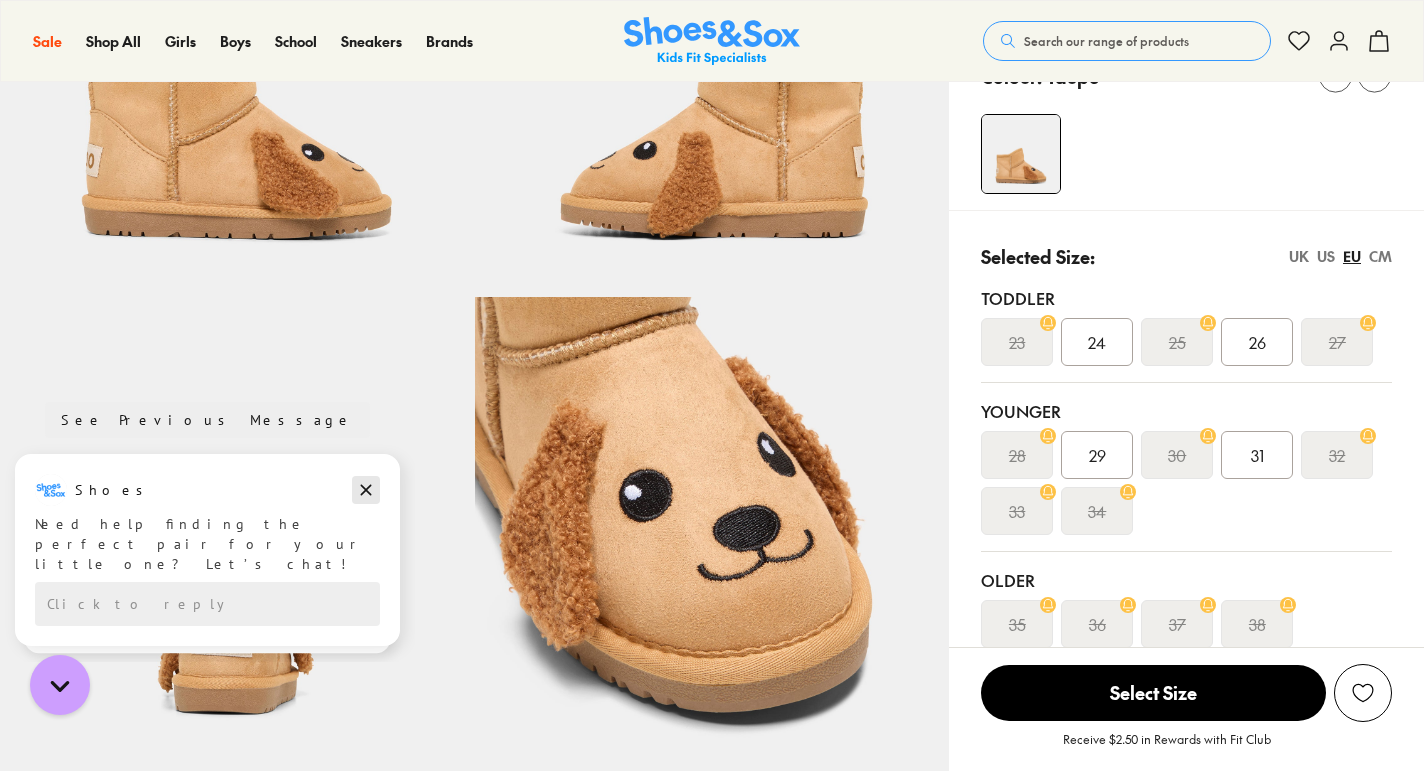click 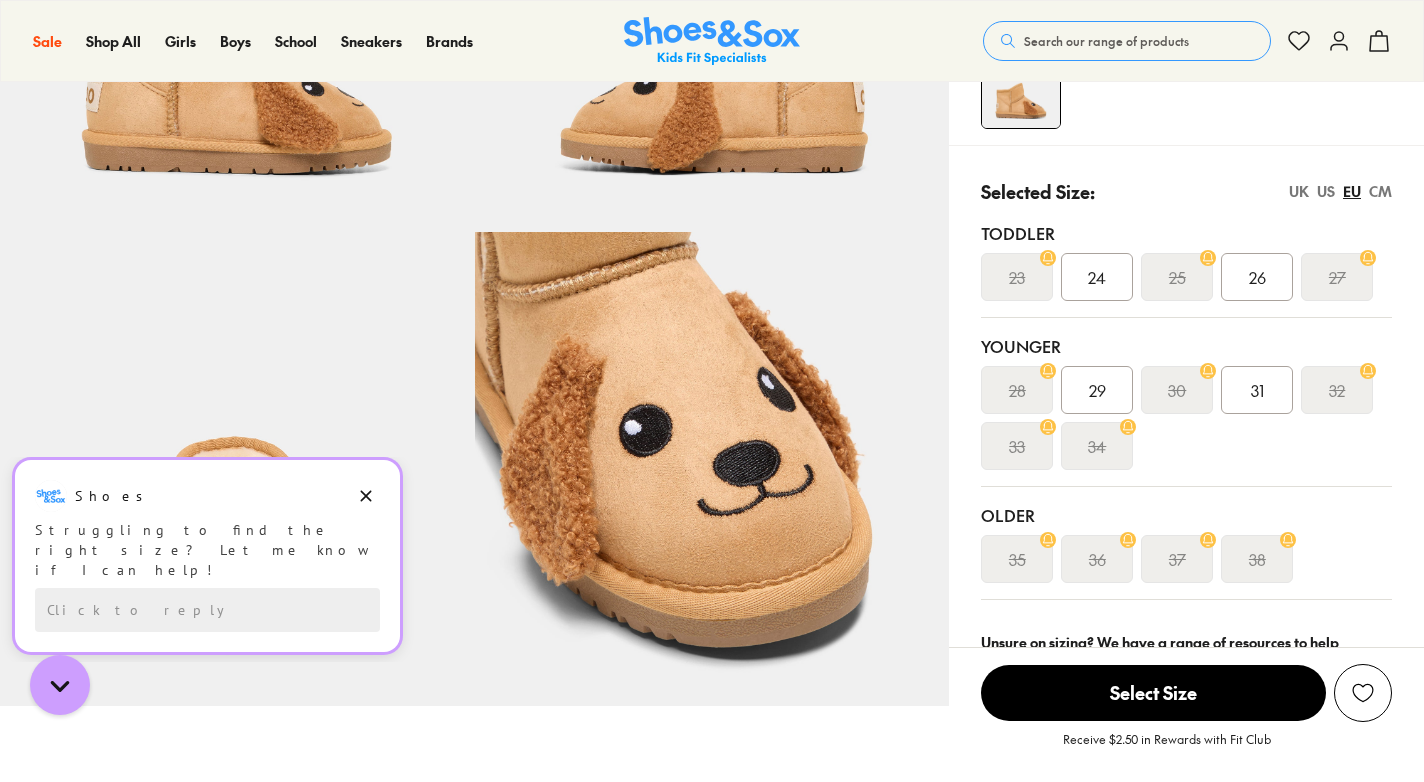 scroll, scrollTop: 400, scrollLeft: 0, axis: vertical 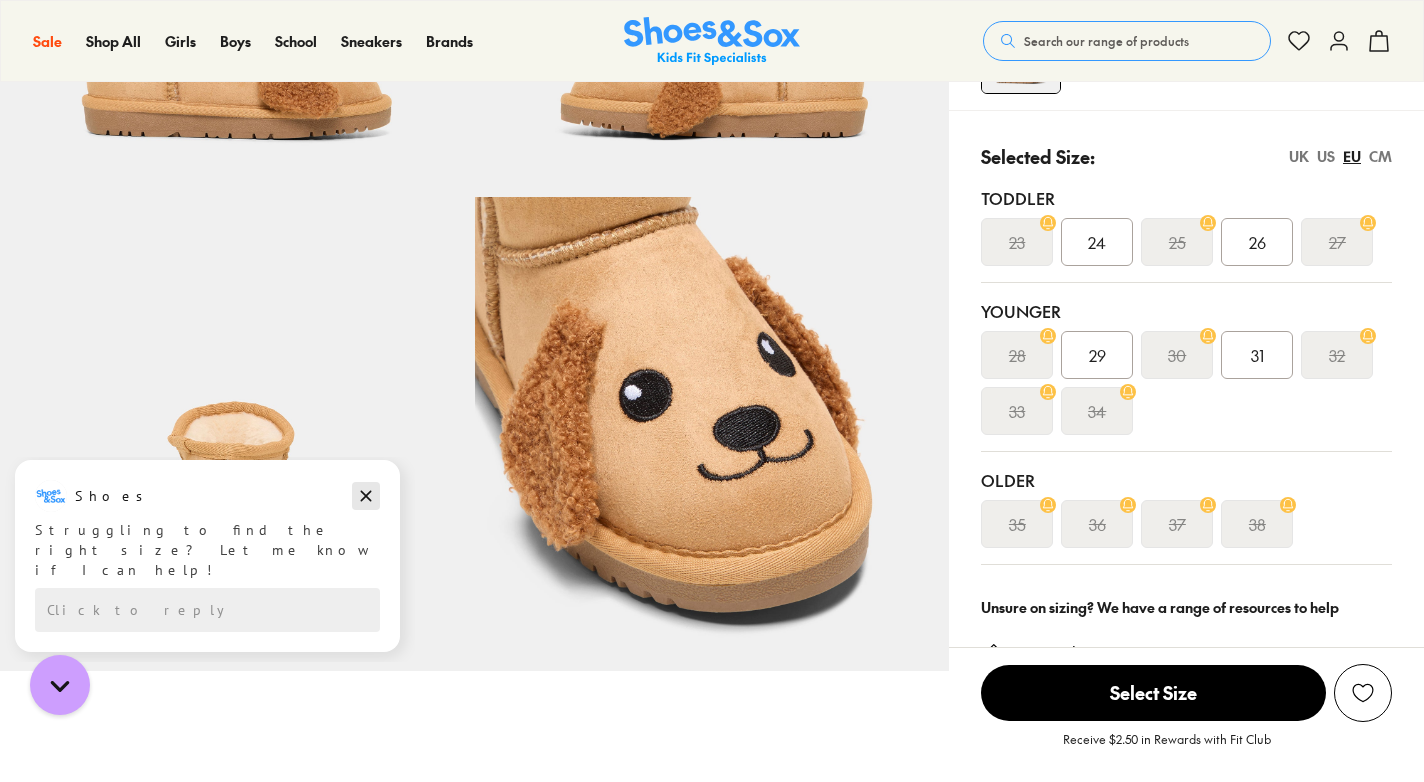 click 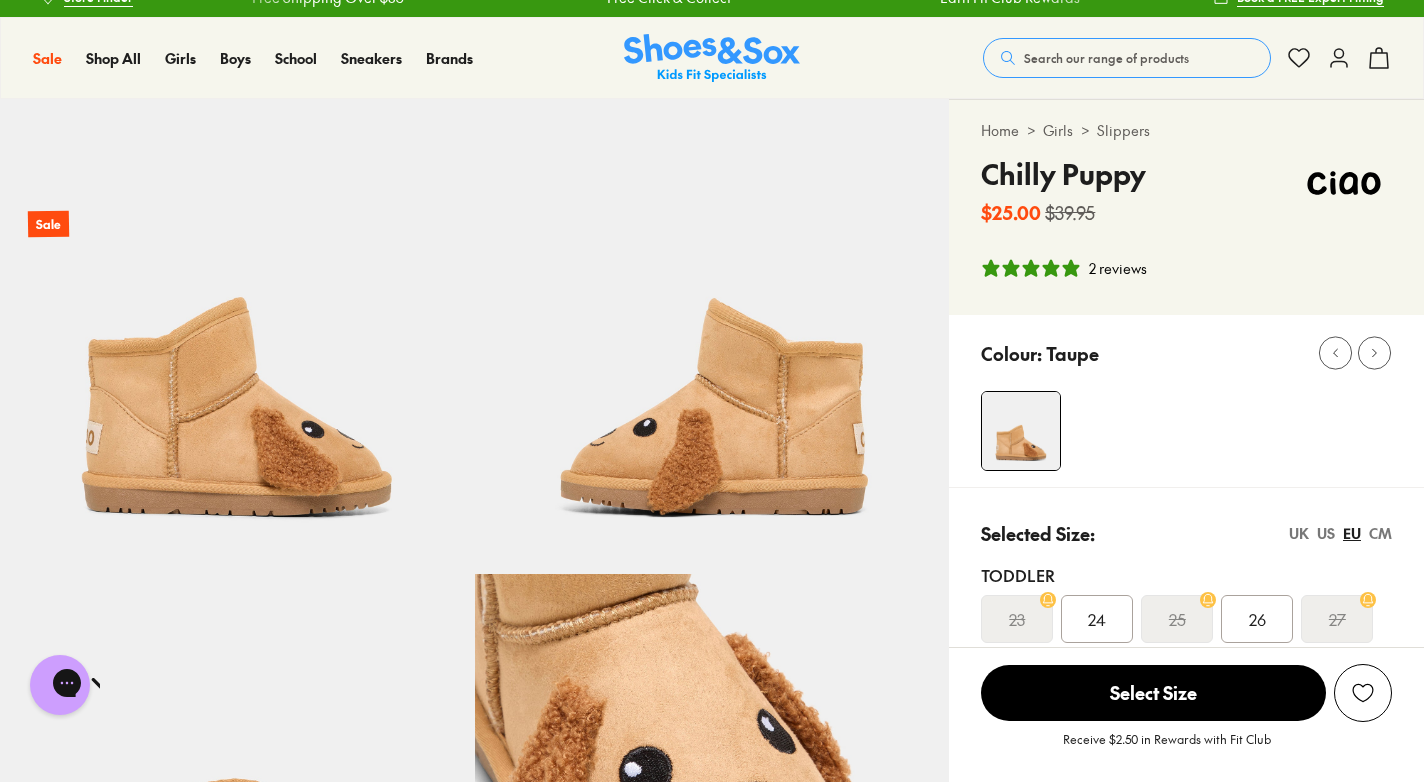 scroll, scrollTop: 100, scrollLeft: 0, axis: vertical 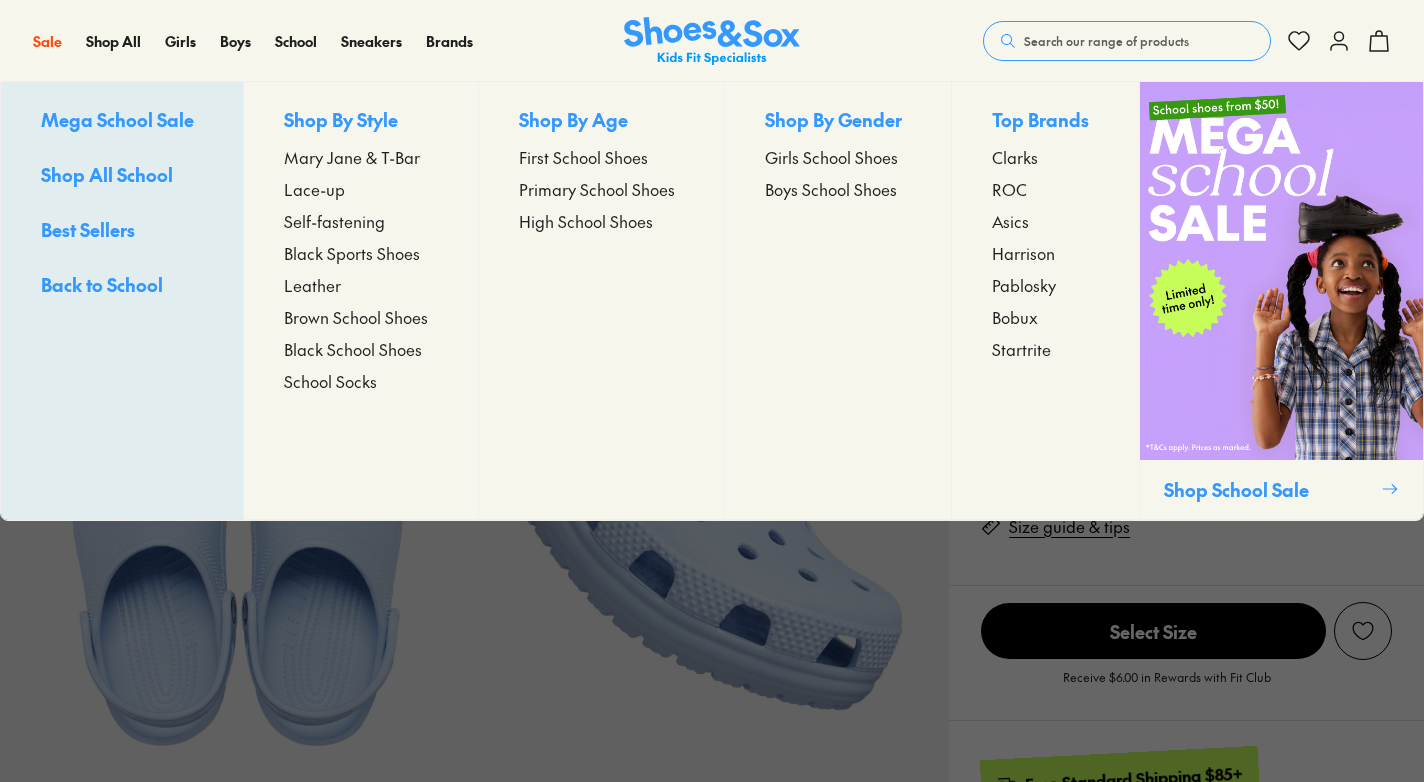 select on "*" 